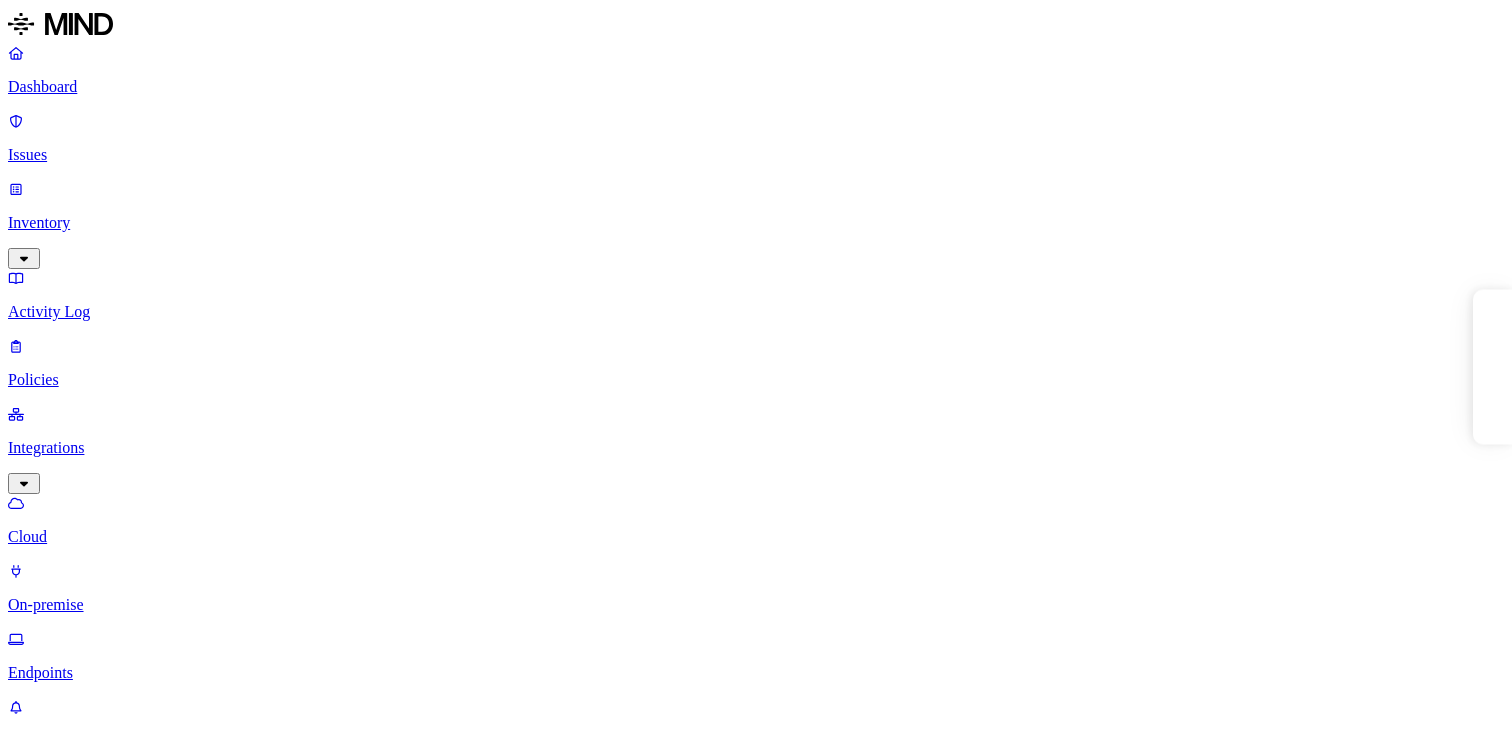 scroll, scrollTop: 0, scrollLeft: 0, axis: both 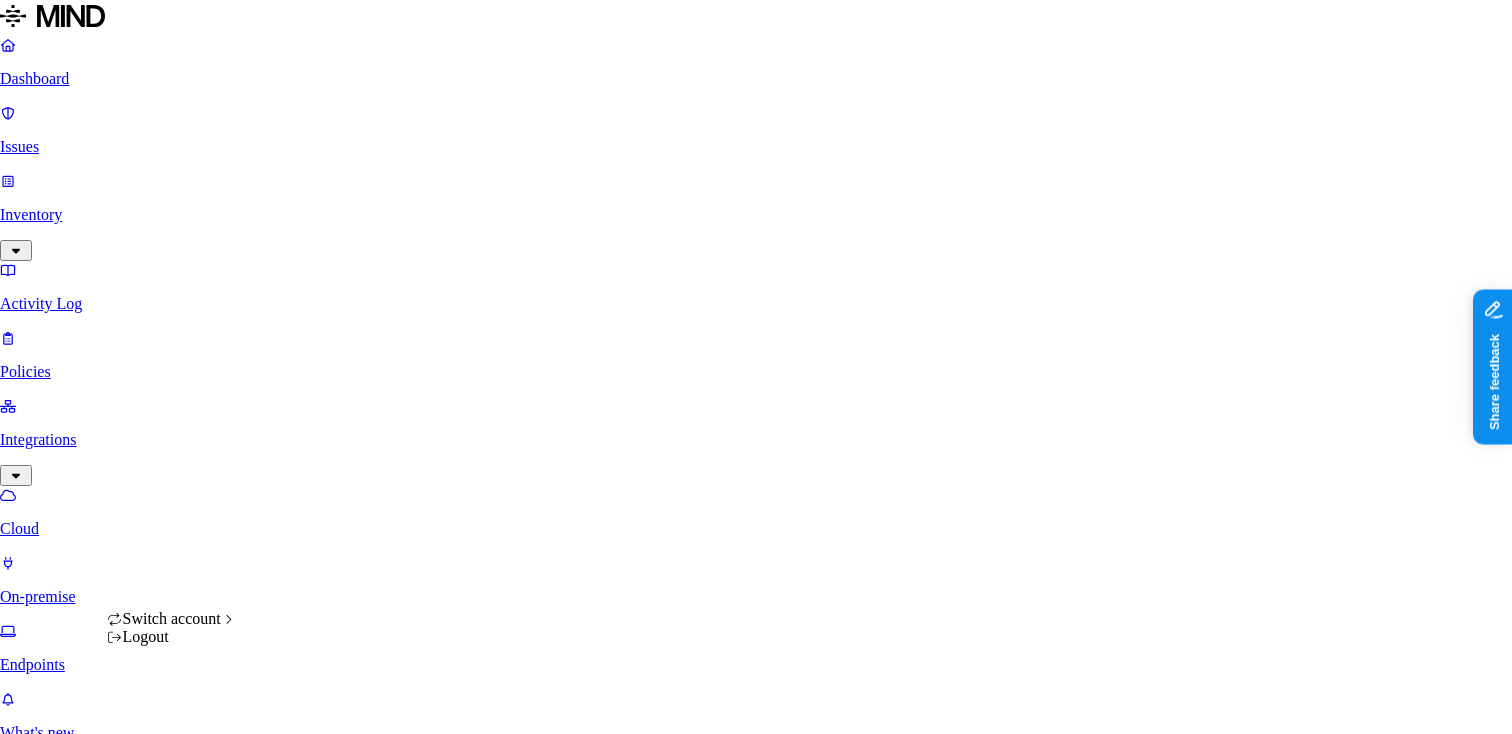 click on "Dashboard Issues Inventory Activity Log Policies Integrations Cloud On-premise Endpoints What's new 1 Settings [PERSON_NAME] ACME Endpoints Deploy Deployment status Browser 50 Endpoints Hostname Deployment status Agent status Browsers Users Last seen Agent version [PERSON_NAME]-mbp.lan Deployed Online yanaorhov [DATE] 09:08 PM 0.1 itai_demo1 Deployed Online [EMAIL_ADDRESS][PERSON_NAME][DOMAIN_NAME] [DATE] 09:08 PM 1.201.5 ep_intune_test_uswest Deployed Online [EMAIL_ADDRESS][PERSON_NAME][DOMAIN_NAME]  + 1 [DATE] 09:07 PM 1.201.5 mikkel-demo1 Deployed Online MIKKEL-DEMO1\user  + 1 [DATE] 09:07 PM 1.201.5 [DOMAIN_NAME][PERSON_NAME] Deployed Online avig [DATE] 09:07 PM 0.1 moparmachine Deployed Online MOPARMACHINE\gregw [DATE] 09:07 PM 1.201.5 toms-macbook-pro.local Deployed Online tommayblum [DATE] 09:01 PM 1.201.5 yuvals-macbook-pro.local Deployed Online mesh [DATE] 08:59 PM 3.2.1 mikkelhanse2d23 Deployed Online MIKKELHANSE2D23\mikkelhansen [DATE] 08:59 PM 1.201.5 mac-2.lan" at bounding box center (756, 1548) 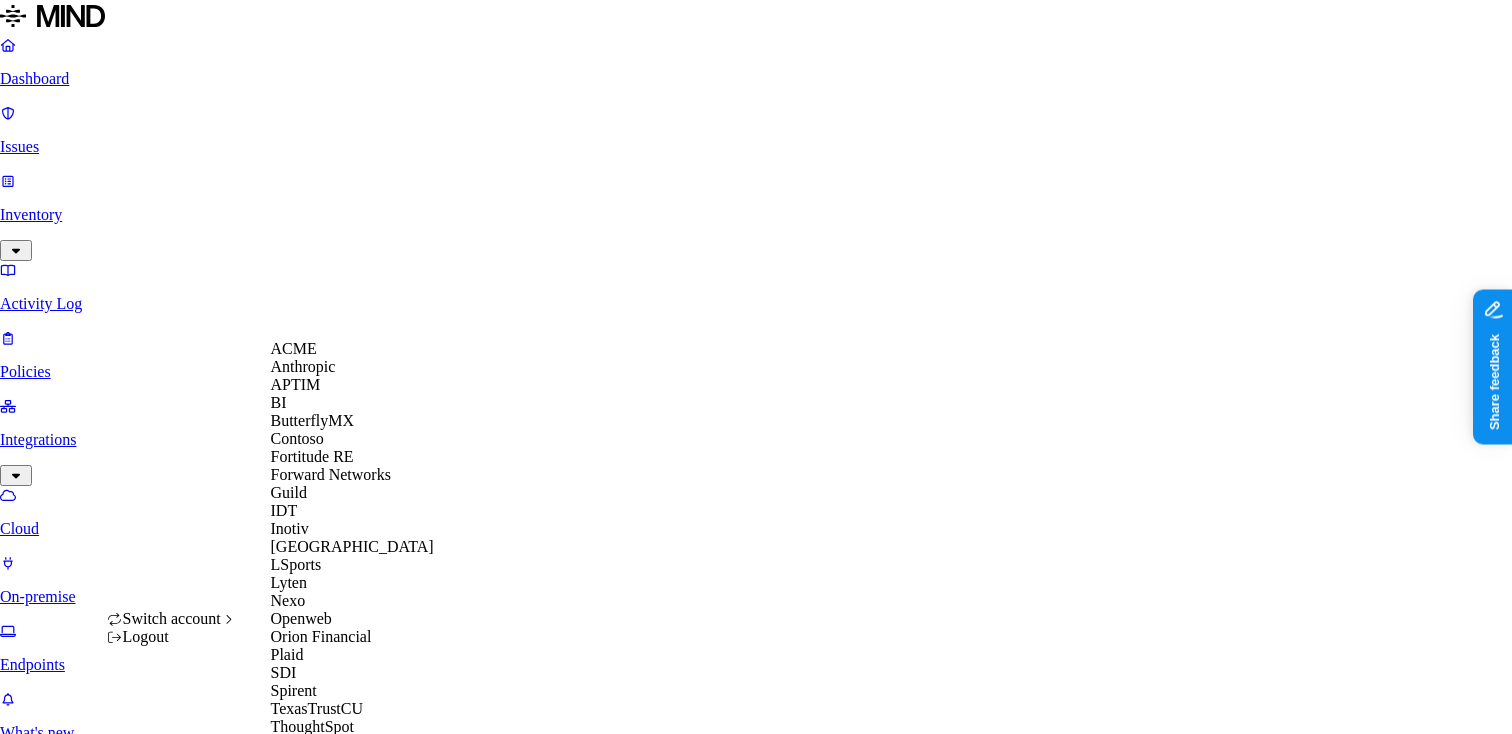 scroll, scrollTop: 560, scrollLeft: 0, axis: vertical 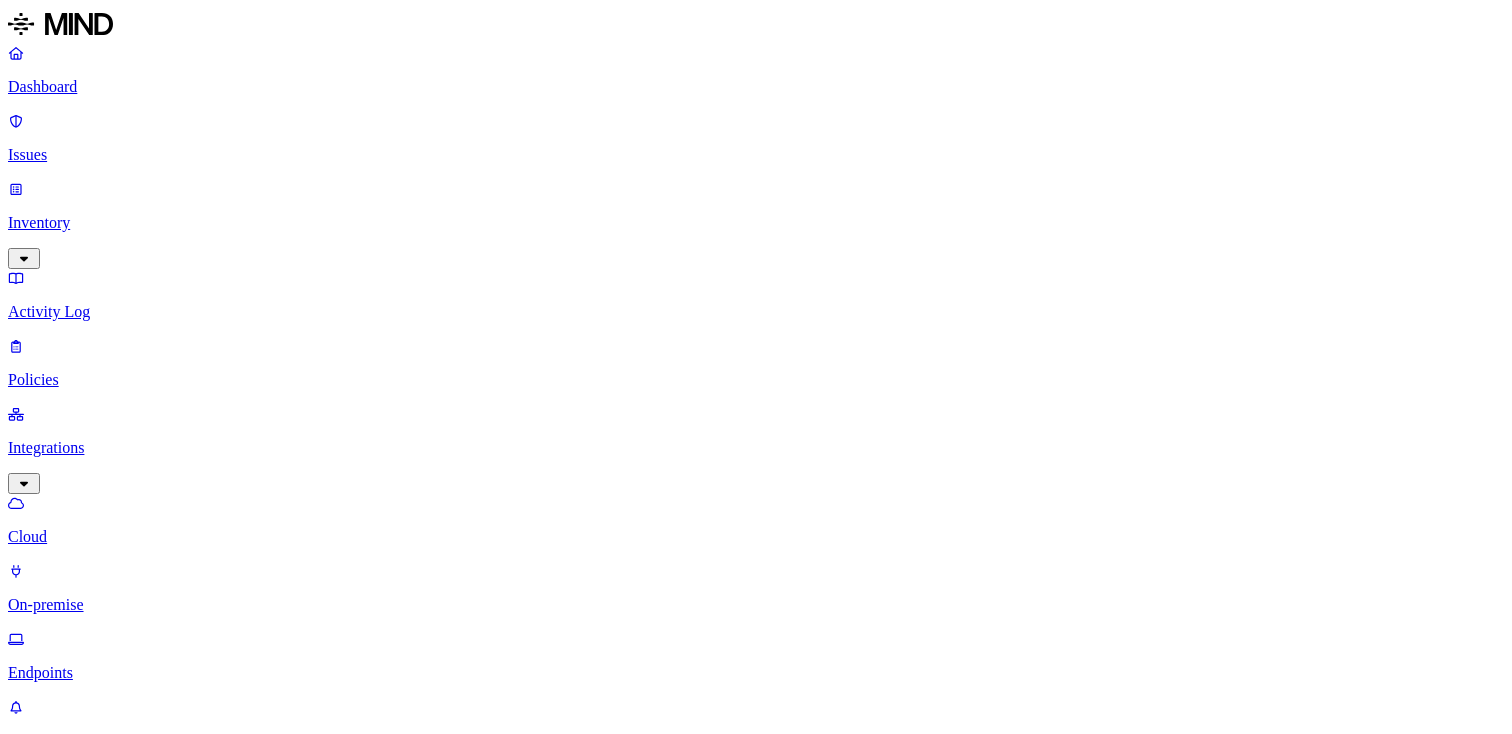 click on "Dashboard" at bounding box center [756, 87] 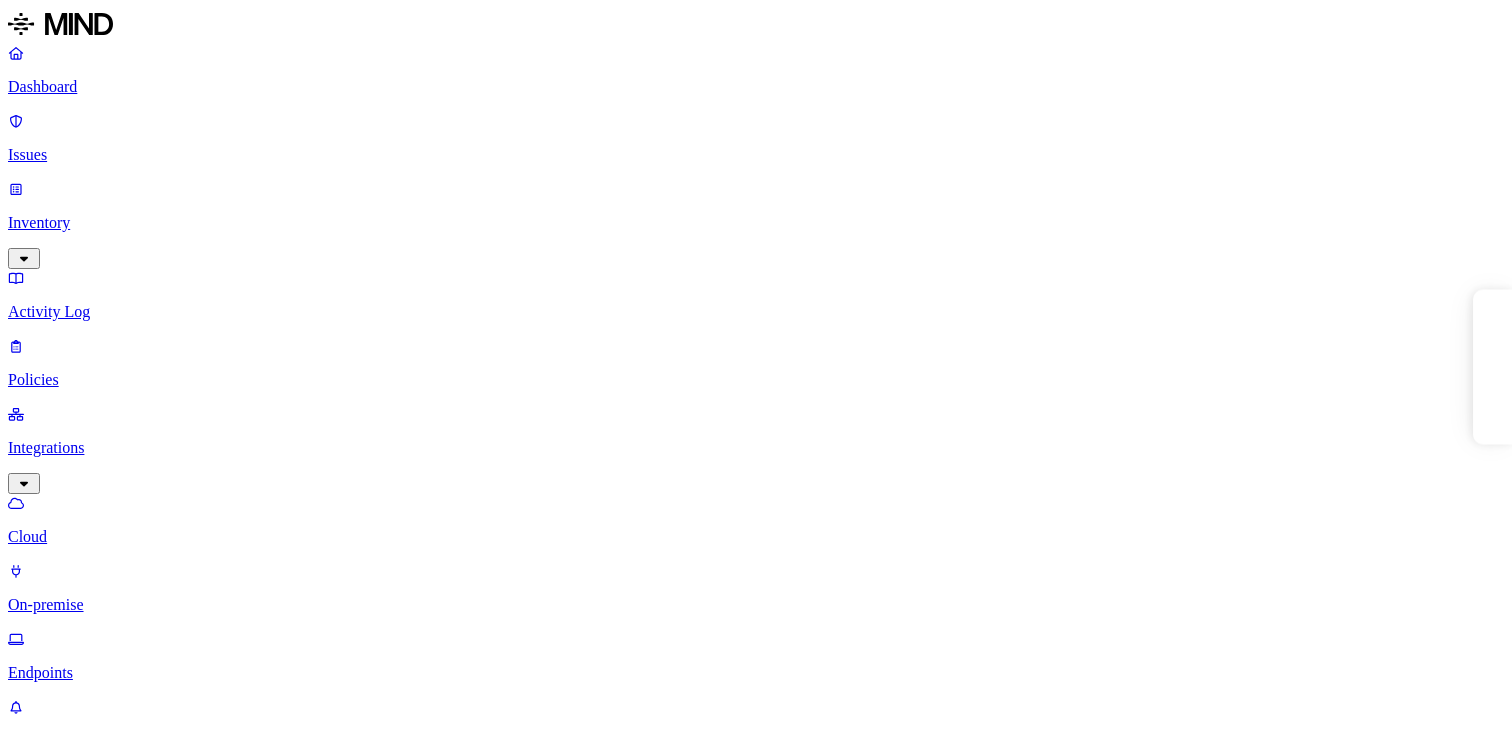 scroll, scrollTop: 0, scrollLeft: 0, axis: both 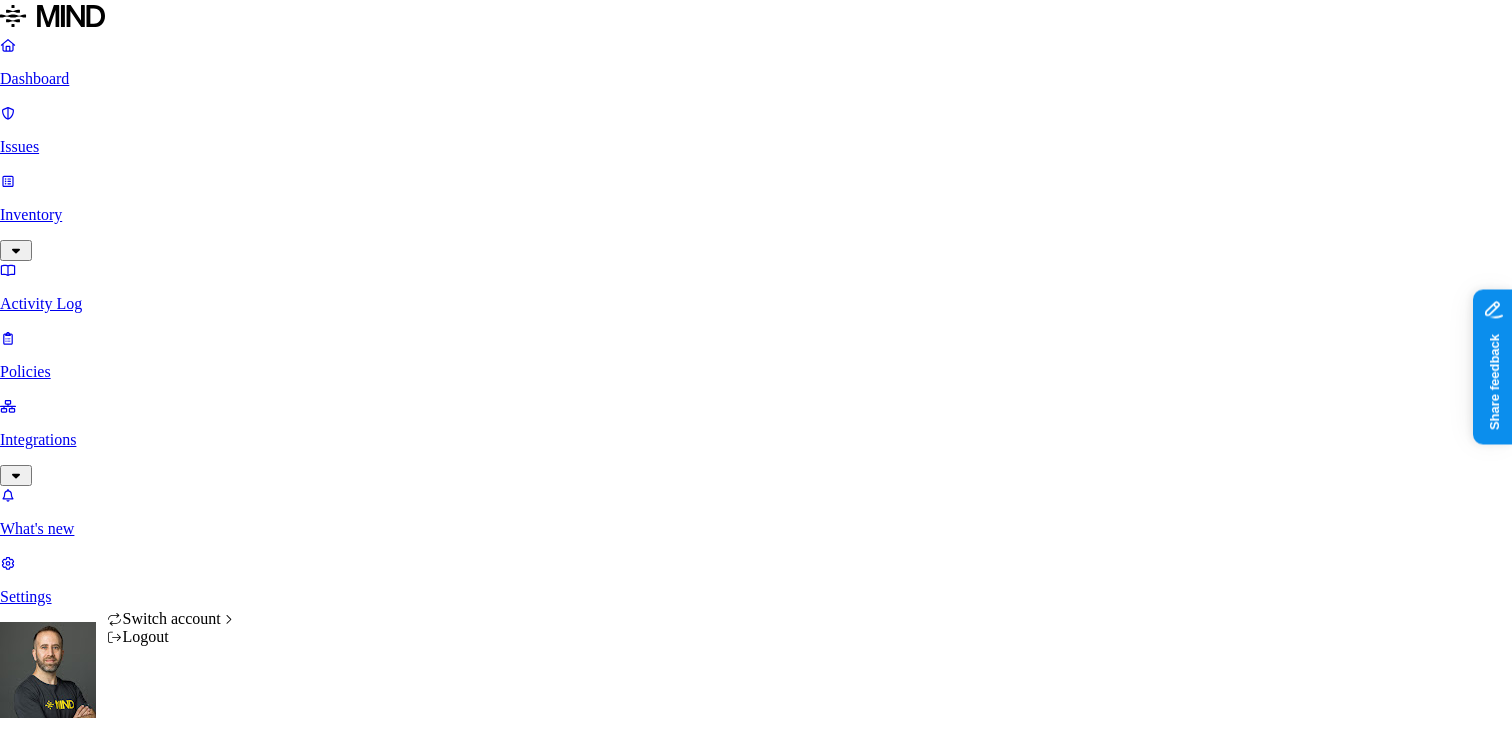 click on "Dashboard Issues Inventory Activity Log Policies Integrations What's new 1 Settings Tom Mayblum ThoughtSpot Dashboard 512 Discovery Detection Prevention Last update: 09:09 PM Scanned resources 3.5M Resources by integration 2.69M Google Drive 630K ThoughtSpot Jira 115K ThoughtSpot 40.1K ThoughtSpot Confluence 16.4K ThoughtSpot Office365 3.97K ThoughtSpot Box PII 626K Person Name 556K Email address 513K Phone number 194K Address 178K IBAN 7.29K Date of birth 3.28K PCI 1.08K Credit card 1.08K Secrets 740 AWS credentials 346 Encryption Key 276 GCP credentials 135 Databricks credentials 63 Password 31 OpenAI API Key 20 Other 418K Source code 418K Top resources with sensitive data Resource Sensitive records Owner Last access Cleanse_and_Enrich_Results.csv SSN 1 Email address 150368 Person Name 1 Address 326 Phone number 28982 IT Gdrive organizations.csv SSN 2 Email address 111395 Person Name 3 Address 360 Phone number 37786 Tim Krings testing.zip Email address 100742 AWS credentials 8 Encryption key 1 7 1" at bounding box center (756, 2063) 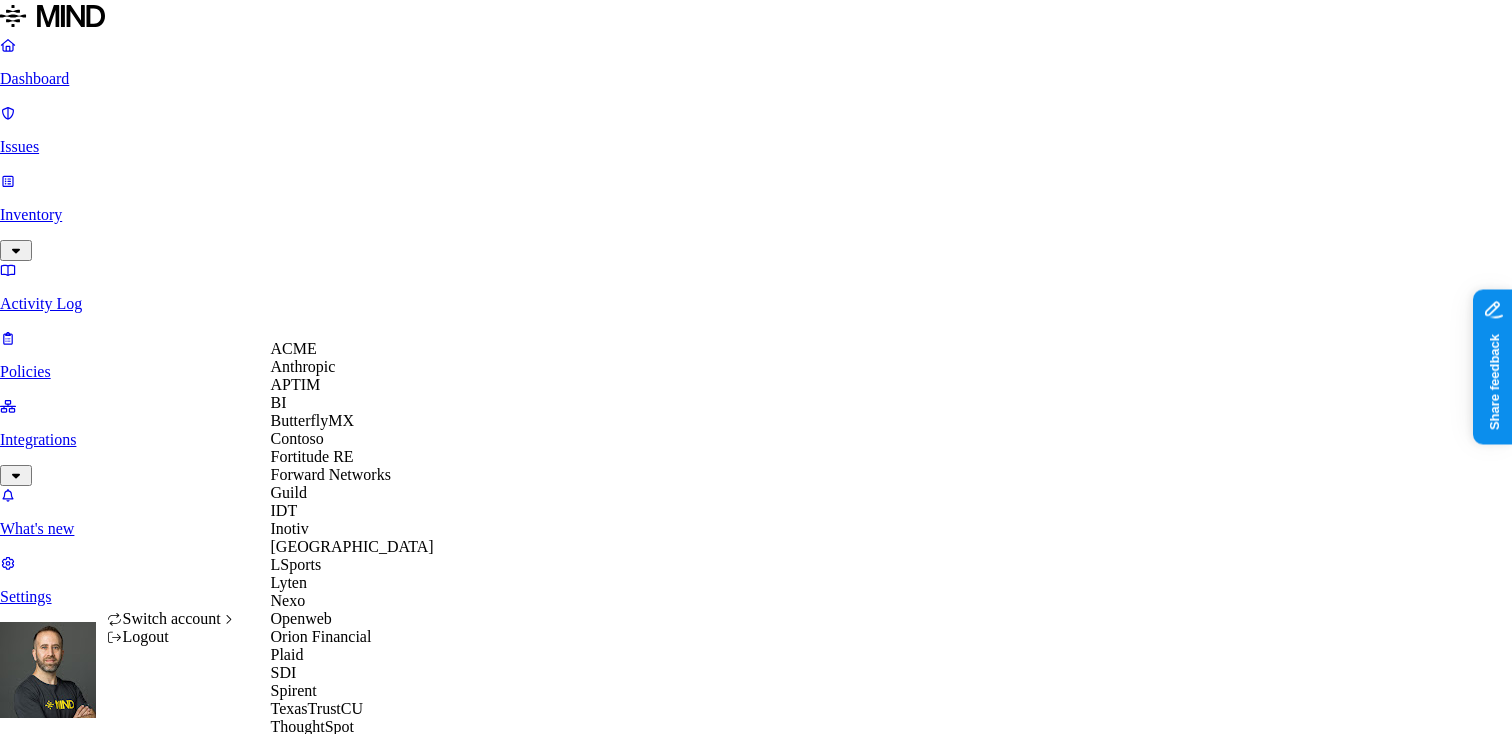 scroll, scrollTop: 274, scrollLeft: 0, axis: vertical 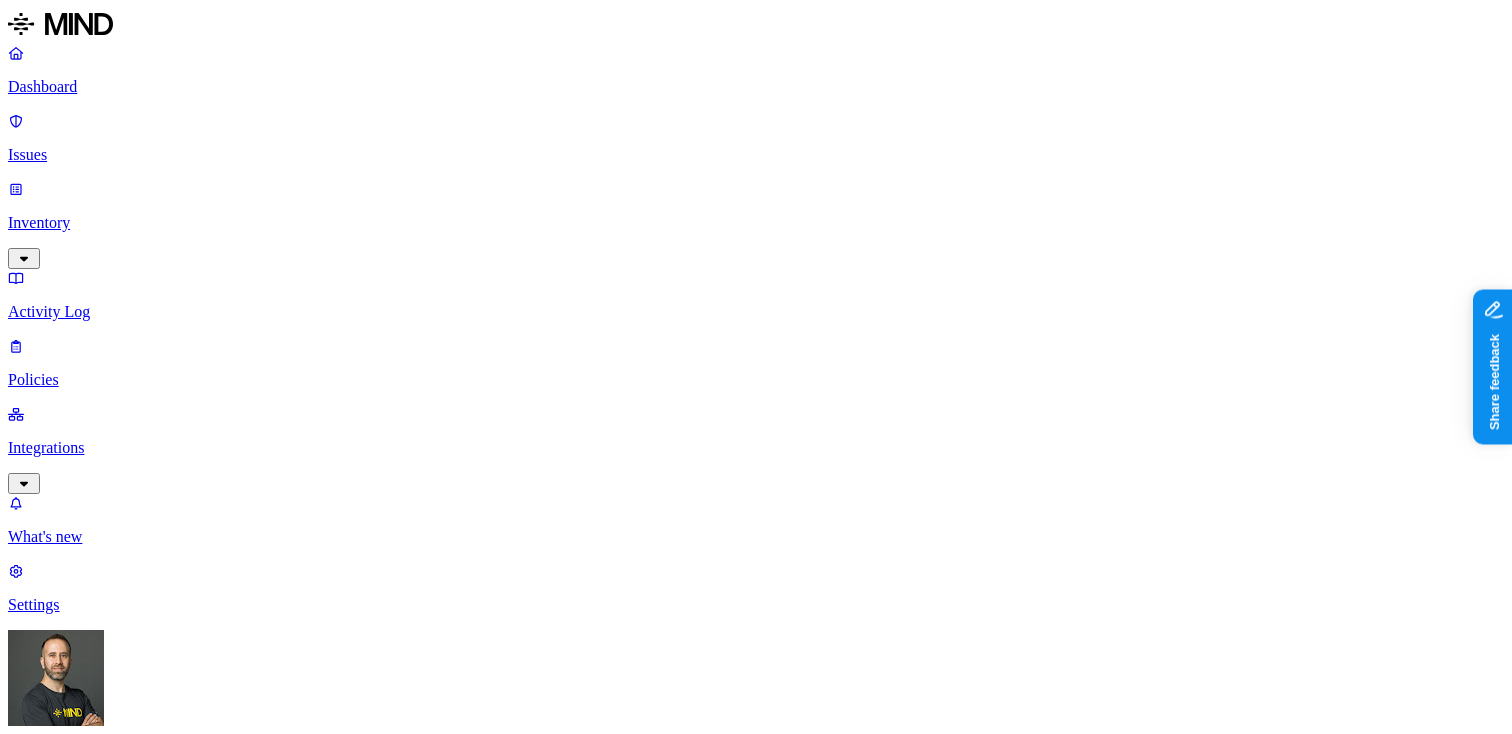 click on "Dashboard Issues Inventory Activity Log Policies Integrations What's new 1 Settings Tom Mayblum Inotiv Dashboard 12 Discovery Detection Prevention Last update: 09:01 PM Scanned resources 2.55M Resources by integration 2.53M O365 18.2K US212-basi10014.bioanalytical.com 3.05K Inotiv Jira 62 Egnyte PII 740K Person Name 591K Email address 466K Address 426K Phone number 390K IBAN 39.4K SSN 5.51K PCI 2.51K Credit card 2.51K Secrets 136 Password 91 Encryption Key 40 Azure credentials 3 OpenAI API Key 2 Other 46.4K Source code 46.4K Top resources with sensitive data Resource Sensitive records Owner Last access Customer Contacts.xlsx SSN 2 Email address 5000 Person Name 90 Address 3579 Phone number 5000 Kimberly Mac Kay Lake-B2BDataGroup-0326149_AB.xlsx Email address 5000 Person Name 682 Address 2800 Phone number 5000 Andrew Brown Contacts 9.20.2013.xlsx SSN 9 Email address 5000 Individual Taxpayer Identification 2 Person Name 601 Address 2062 Phone number 5000 wlaird Person Employee Details Report.xlsx SSN" at bounding box center [756, 1750] 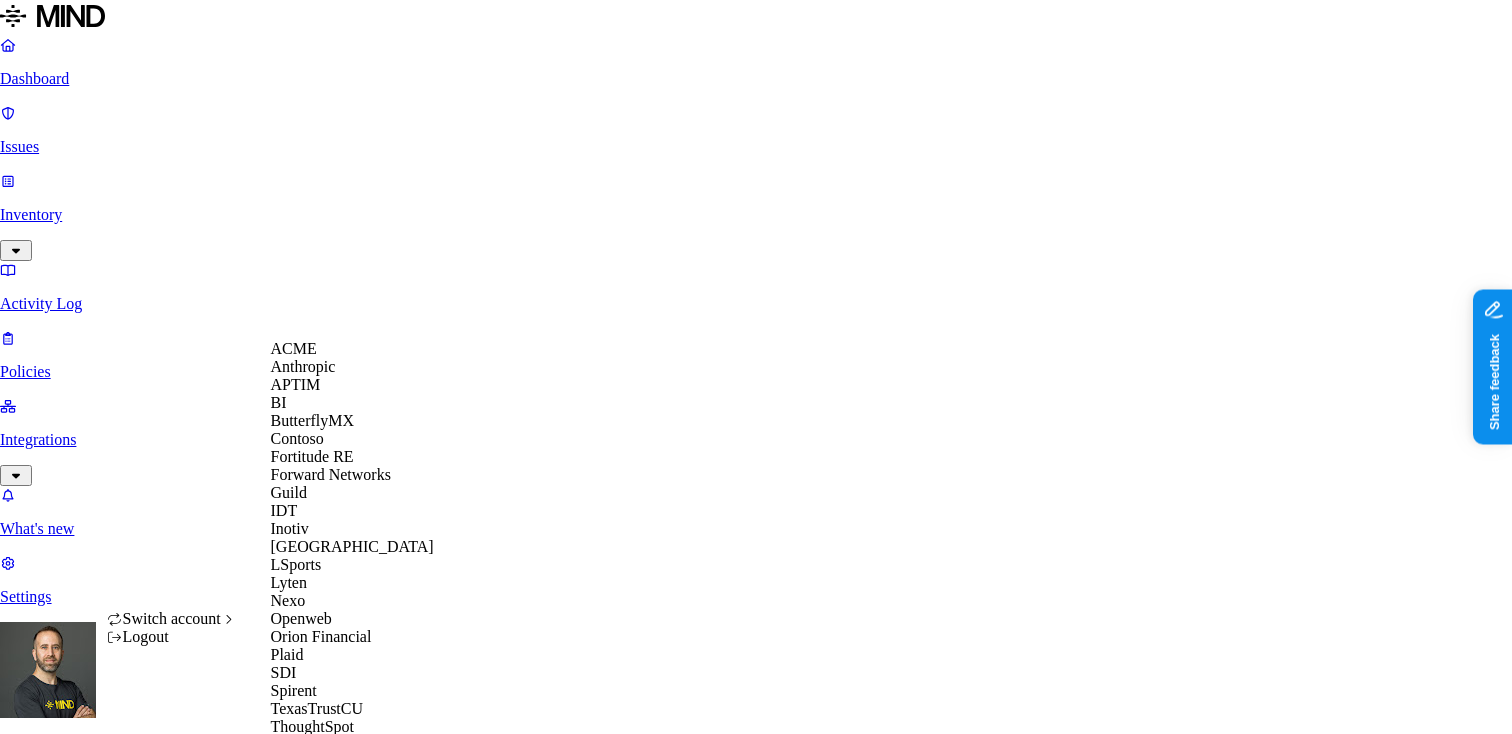 scroll, scrollTop: 560, scrollLeft: 0, axis: vertical 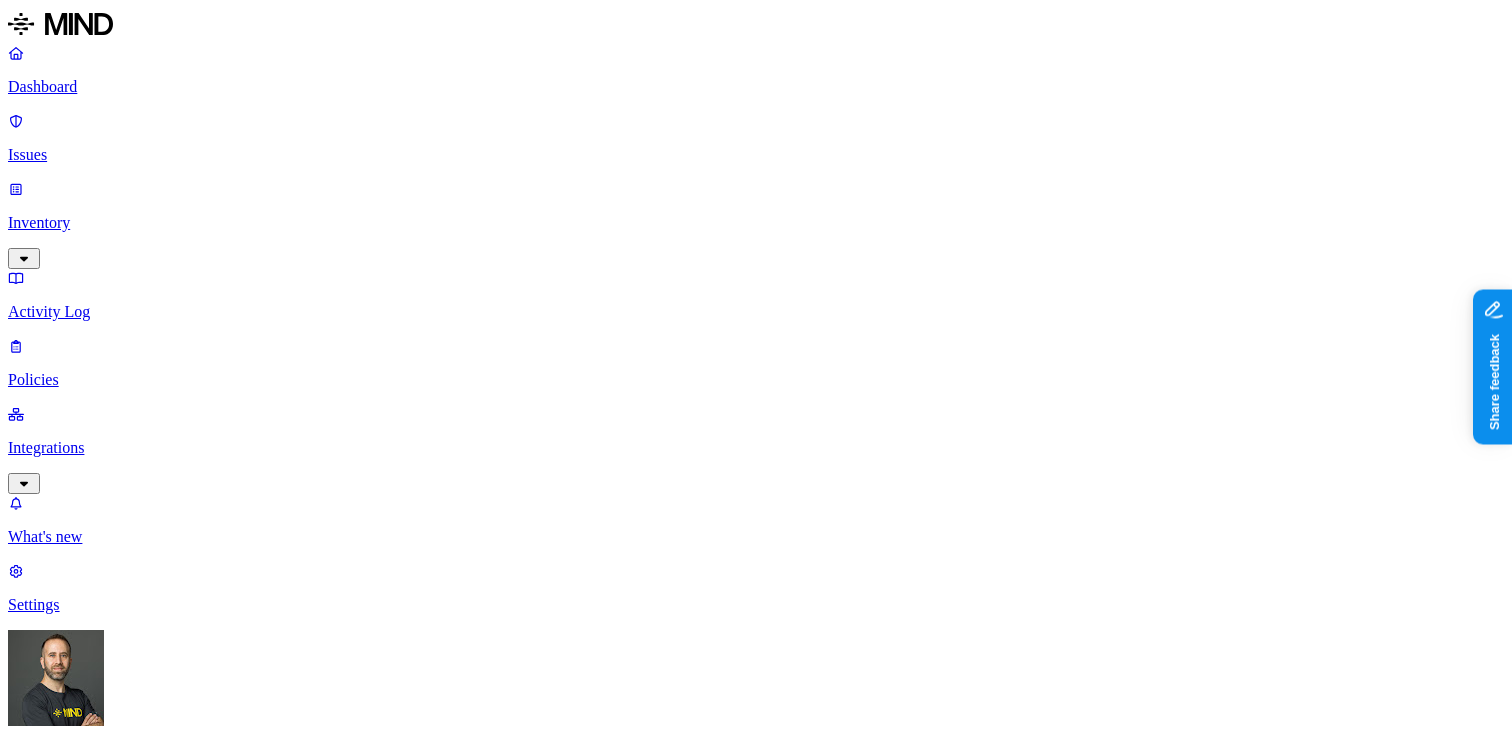 click on "Dashboard Issues Inventory Activity Log Policies Integrations What's new 1 Settings Tom Mayblum Wafra Dashboard 0 Discovery Detection Prevention Last update: 09:01 PM Scanned resources 1.08M Resources by integration 832K Wafra 191K Wafrafs 47.5K OnPremFileSV 5.58K Wafra Box PII 265K Person Name 227K Email address 162K Address 157K Phone number 156K IBAN 6.34K SSN 3.37K PCI 2.39K Credit card 2.39K Secrets 6 Encryption Key 4 AWS credentials 1 Password 1 Other 4.42K Source code 4.42K Top resources with sensitive data Resource Sensitive records Owner Last access Plasma Collection Facilities_v3.xlsx Person Name 1 Address 19177 Phone number 880 Speller, Alec Aug 20, 2024, 10:54 PM HFN_2008-09-07.pac Email address 4001 Address 21 Phone number 4322 Schmidt, Melissa HFN_2008-08-19.pac Email address 3955 Address 21 Phone number 4286 Schmidt, Melissa HFN_2008-09-19.pac Email address 3968 Address 21 Phone number 4270 Schmidt, Melissa HFN_2008-10-20.pac Email address 3951 Address 22 Phone number 4215 3869 21 24" at bounding box center [756, 1657] 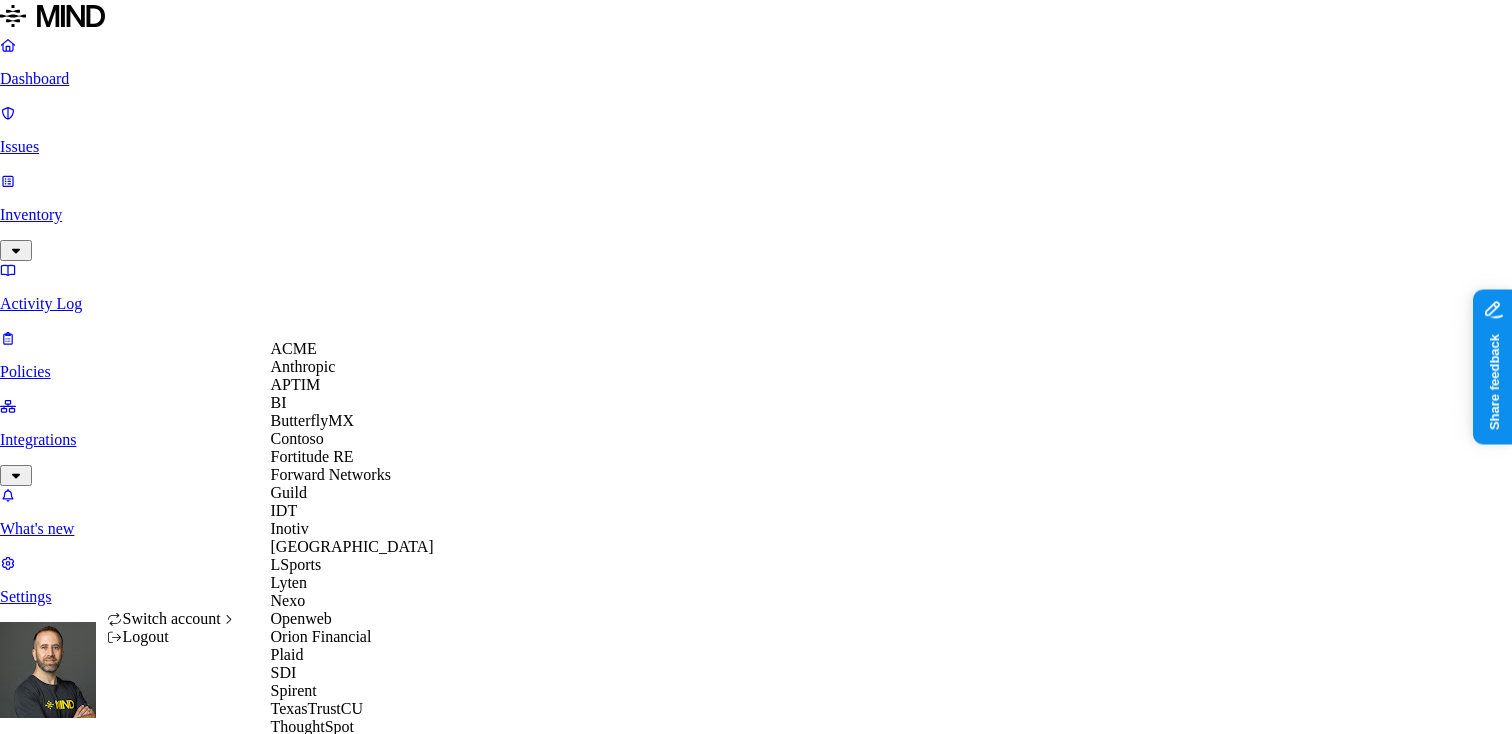 scroll, scrollTop: 163, scrollLeft: 0, axis: vertical 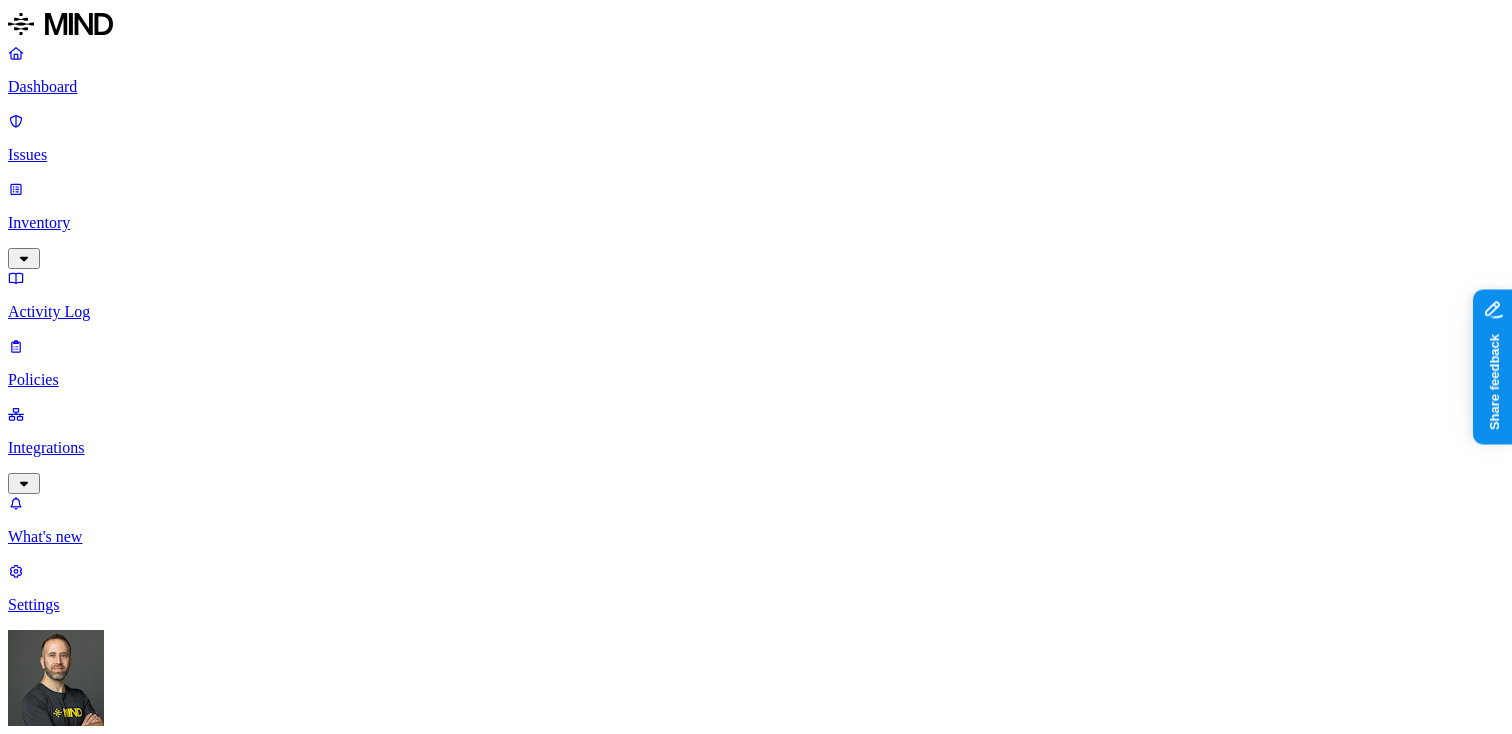 click on "Integrations" at bounding box center [756, 448] 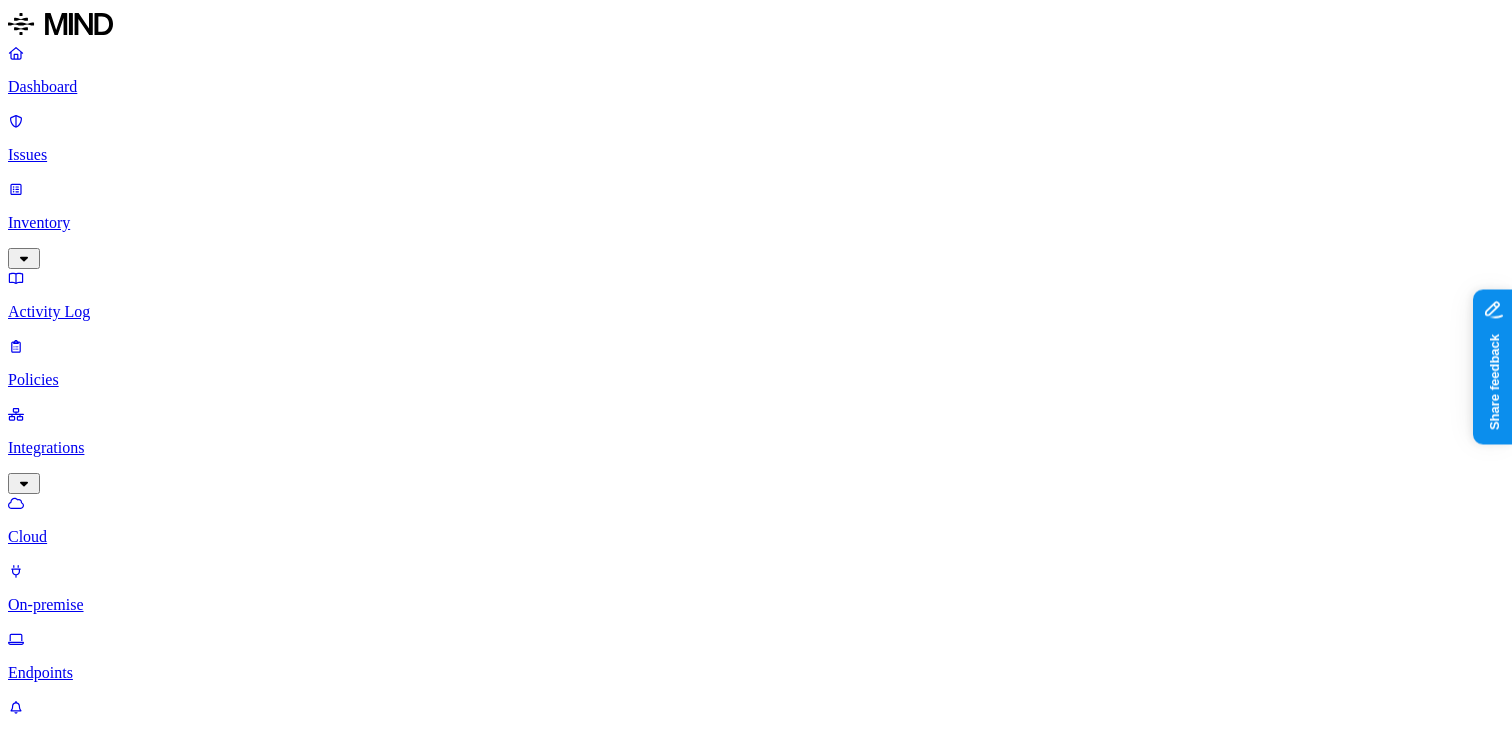 click on "Endpoints" at bounding box center [756, 673] 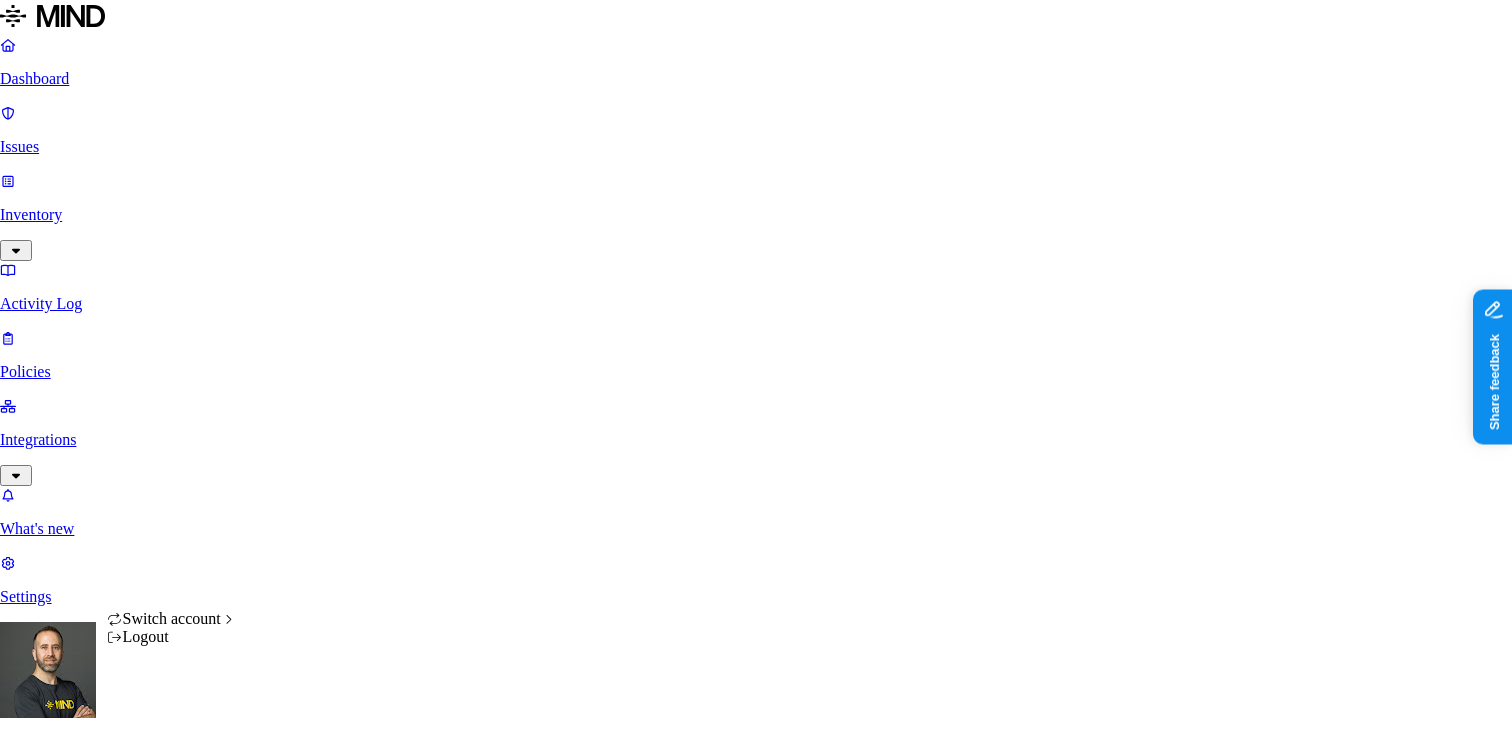 click on "Dashboard Issues Inventory Activity Log Policies Integrations What's new 1 Settings Tom Mayblum Lyten Dashboard 241 Discovery Detection Prevention Last update: 09:05 PM Scanned resources 951K Resources by integration 942K Lyten Office365 5.64K Lyten Confluence 2.75K FS01 PII 95.6K Person Name 69.4K Address 63.2K Email address 62.5K Phone number 54.9K SSN 976 IBAN 538 PCI 556 Credit card 556 Secrets 17 Encryption Key 13 AWS credentials 4 Other 91.3K Source code 90.9K Bill of materials 441 Top resources with sensitive data Resource Sensitive records Owner Last access 20221107 D Test.txt Phone number 136320 Chris Owen 972200Lyten Inc MDT.xlsx Person Name 1 Address 29623 Tam Tran Dec 17, 2024, 05:14 AM tga_backup.xlsx Phone number 26304 Lauren Sienko TDR.csv Phone number 23815 Prateek Bhalla TGA_comparison.xlsx Phone number 23659 Lauren Sienko ARC Safety Testing for PP Build 78 - Design L0009-P1.pptx Person Name 6 Phone number 21119 Mehmet Gunes Nov 21, 2024, 06:30 PM ARC test raw data.zip Phone number" at bounding box center (756, 1607) 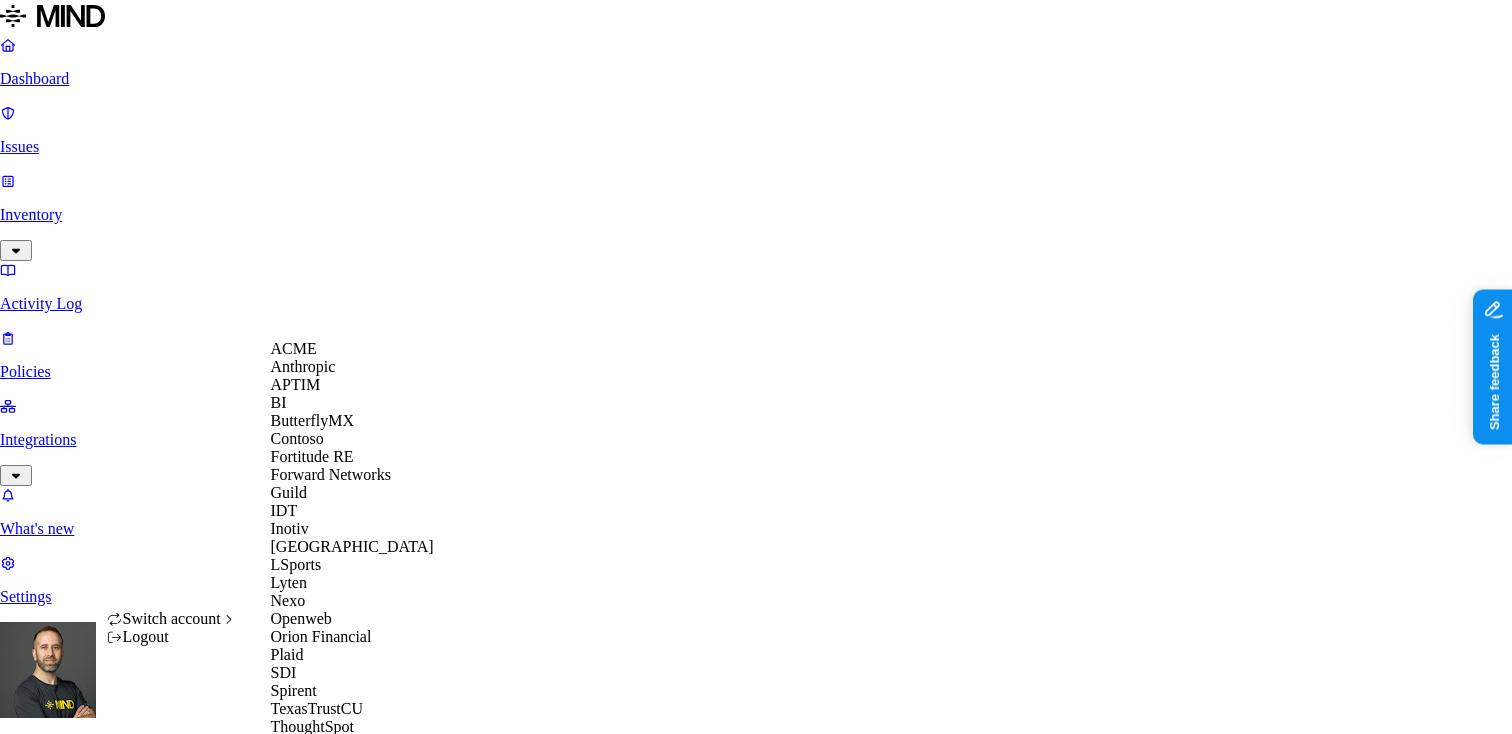 click on "ACME" at bounding box center (294, 348) 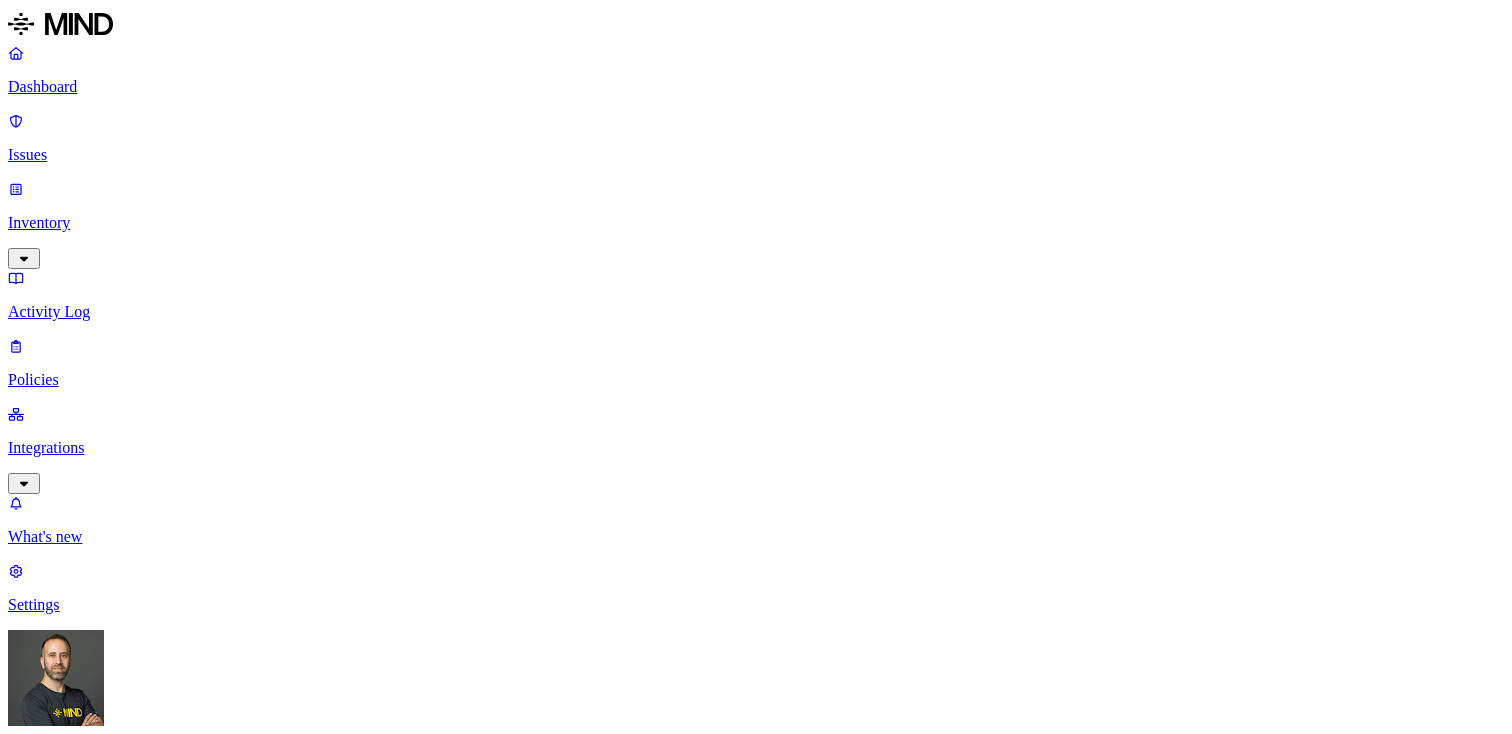 scroll, scrollTop: 0, scrollLeft: 0, axis: both 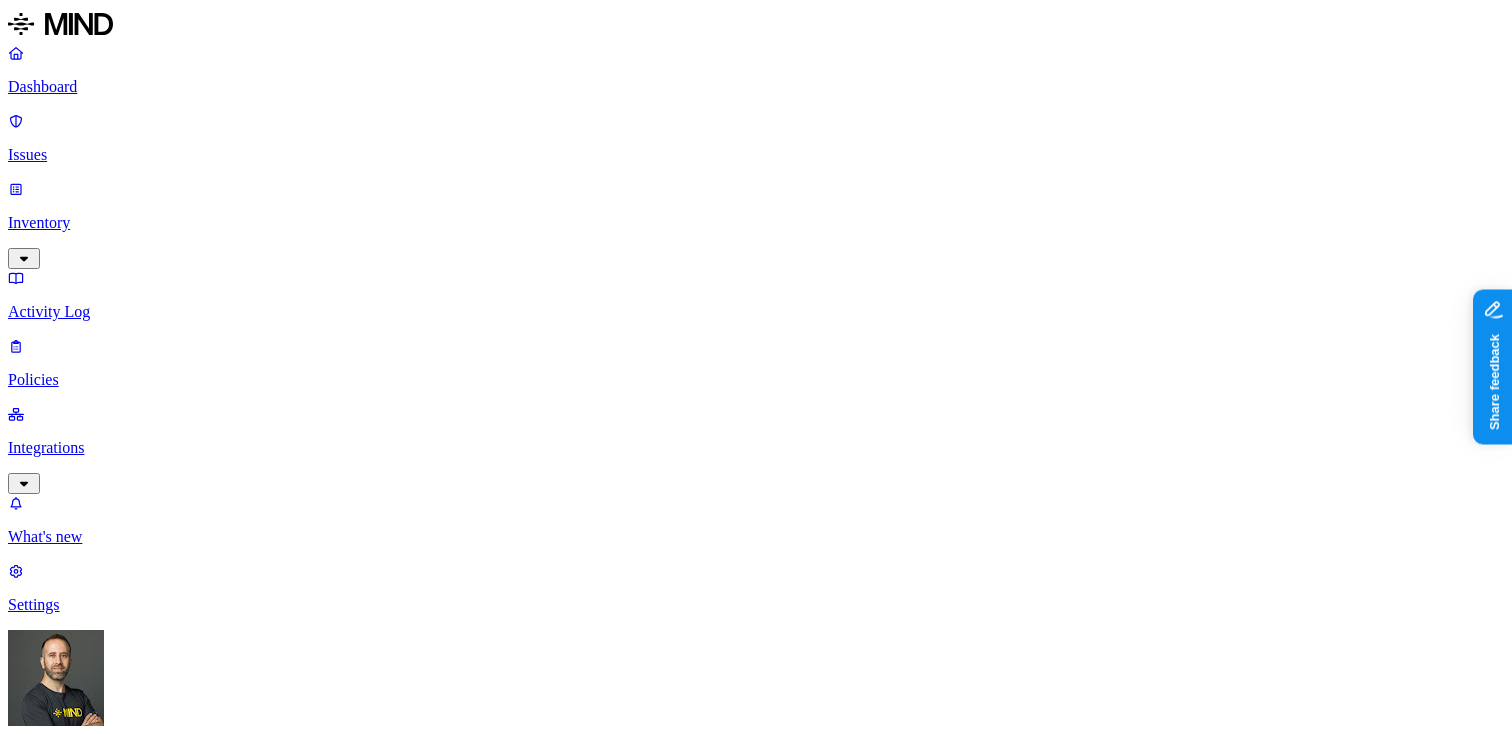 click on "Dashboard Issues Inventory Activity Log Policies Integrations What's new 1 Settings [PERSON_NAME] ACME Dashboard 10 Discovery Detection Prevention Last update: 09:01 PM Scanned resources 2.68K Resources by integration 1.96K ACME Office365 530 ACME Google Drive 82 MIND ACME 47 ACME Confluence 37 ACME Box 8 ACME onprem file share PII 310 IBAN 271 SSN 38 Person Name 28 Email address 16 Individual Taxpayer Identification 2 Address 2 PCI 114 Credit card 116 Secrets 175 AWS credentials 168 Github credentials 3 Password 2 Encryption Key 1 Other 1.56K Mind Test File 1.54K Source code 10 CUI 3 Collaboration agreement 2 Statement of work 2 Bill of materials 2 Top resources with sensitive data Resource Sensitive records Owner Last access Test Share link.docx Credit card 1 SSN 1 AWS credentials 106 IBAN 1 Hod Bin Noon [DATE] 10:47 PM test selective audit.docx AWS credentials 107 IBAN 1 Person Name 1 Hod Bin Noon [DATE] 02:02 PM sensitive1.txt Credit card 1 SSN 1 AWS credentials 106 IBAN 1 Credit card" at bounding box center [756, 2132] 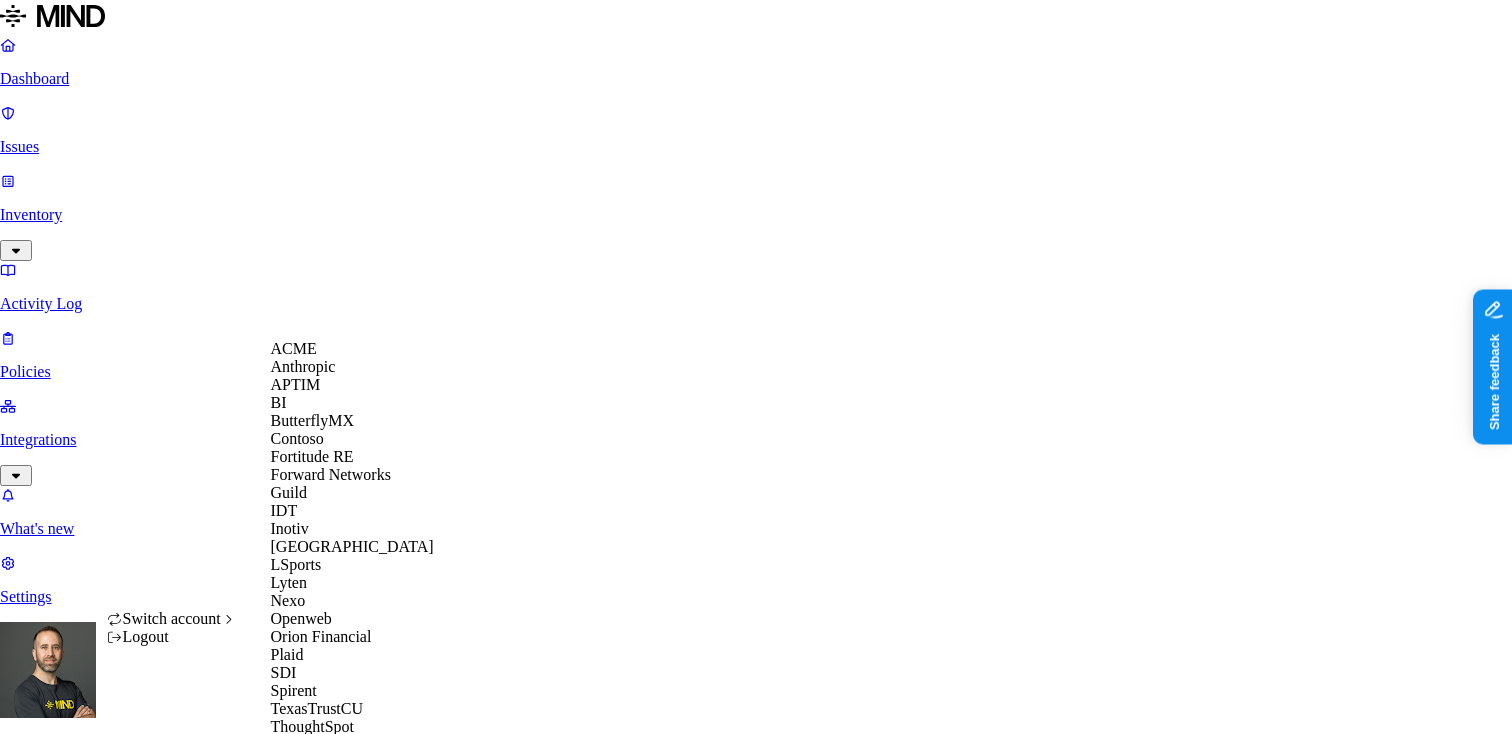 scroll, scrollTop: 560, scrollLeft: 0, axis: vertical 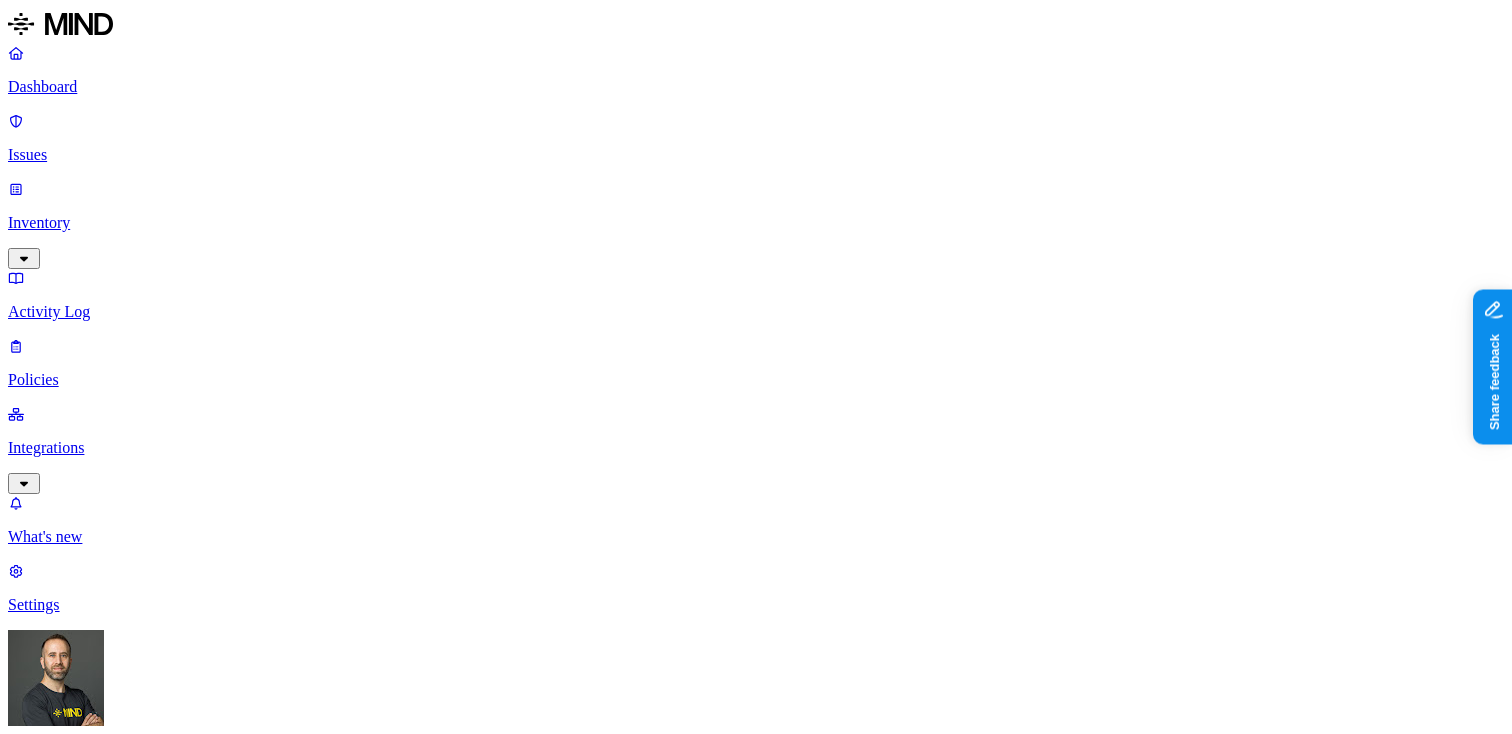 click on "Inventory" at bounding box center [756, 223] 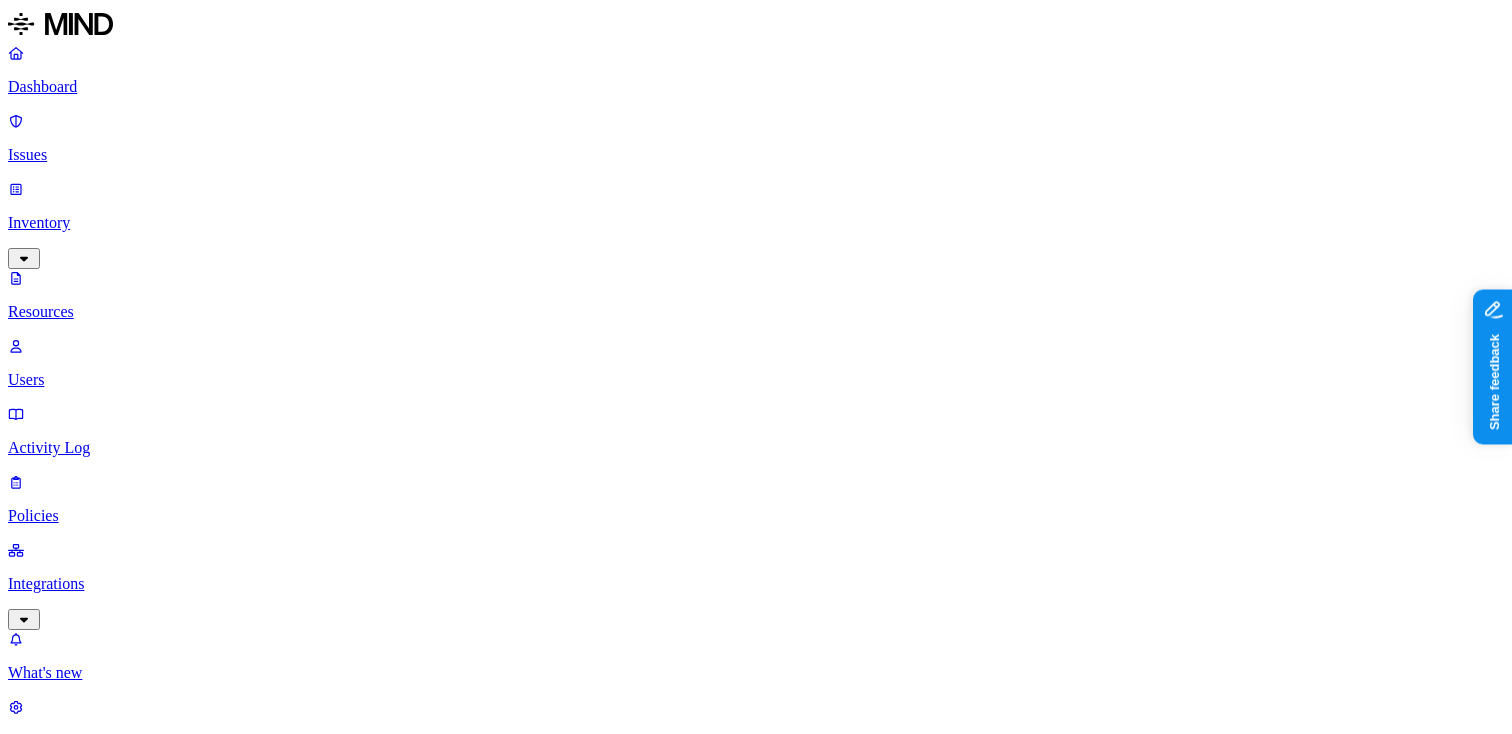 click on "–" at bounding box center [389, 1330] 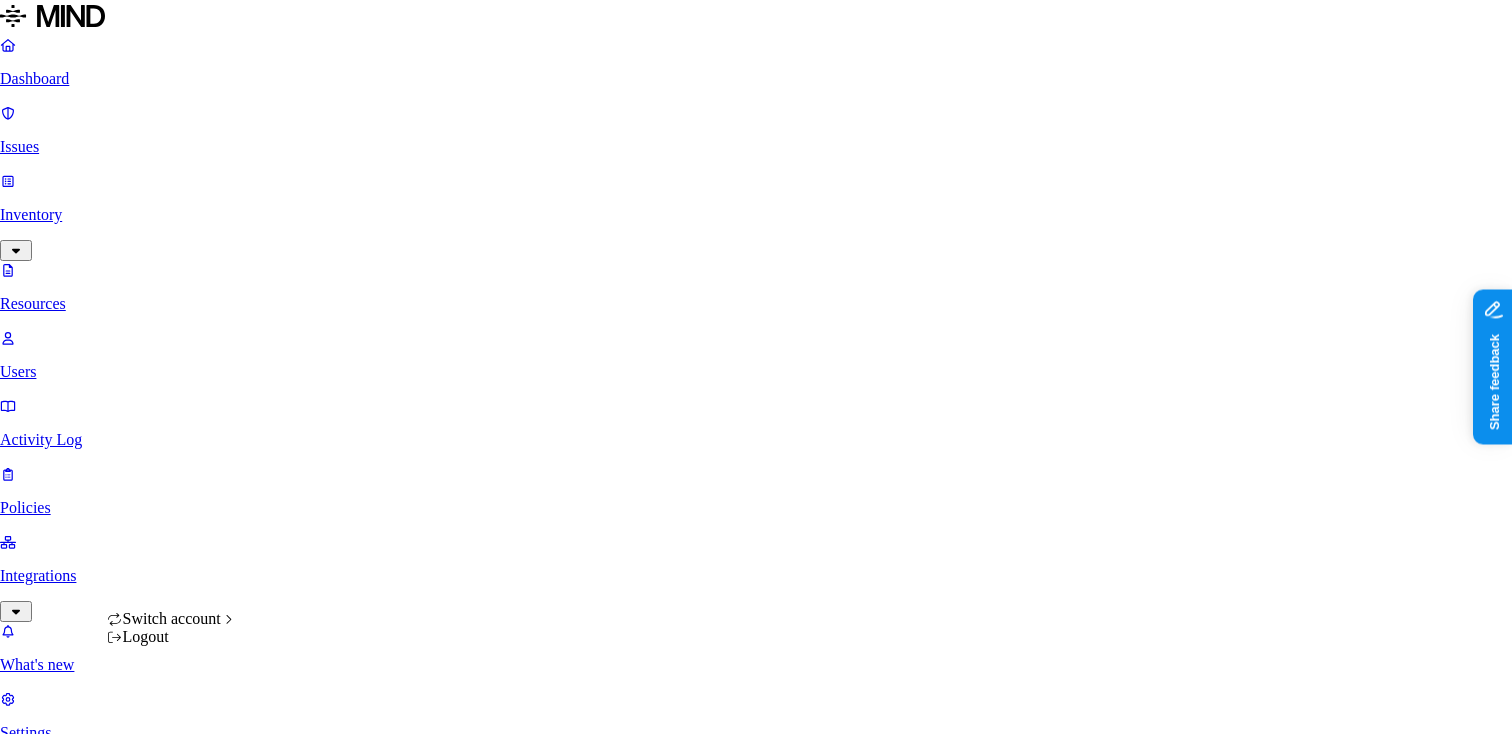 click on "Dashboard Issues Inventory Resources Users Activity Log Policies Integrations What's new 1 Settings Tom Mayblum Spirent Resources Kind File type Classification Category Data types Accessible Last access Drive name Encrypted 10,000+ Resources Kind Resource Classification Category Accessible Last access time Full path RID__s0416__Modified_Data.txt – – – Jul 1, 2025, 09:55 PM Weiner, Larry/LandSlide/Logs/LS25.2/LS-65768 RID__s0416__Original_Data.txt – – – Jul 1, 2025, 09:55 PM Weiner, Larry/LandSlide/Logs/LS25.2/LS-65768 Largo_61_44_pll_loop_bandwidth.raw – – – Jul 1, 2025, 09:55 PM Willis, Joe/Laptop Backup/Documents Largo_61_44_pll_loop_bandwidth.net – – – Jul 1, 2025, 09:55 PM Willis, Joe/Laptop Backup/Documents Largo_61_44_pll_loop_bandwidth.log – – – Jul 1, 2025, 09:54 PM Willis, Joe/Laptop Backup/Documents Screenshot 2025-07-01 085456.png – – – Jul 1, 2025, 09:54 PM Nishibata, Derek/Pictures/Screenshots IO Switch board notes.docx – – – – – – – –" at bounding box center (756, 1595) 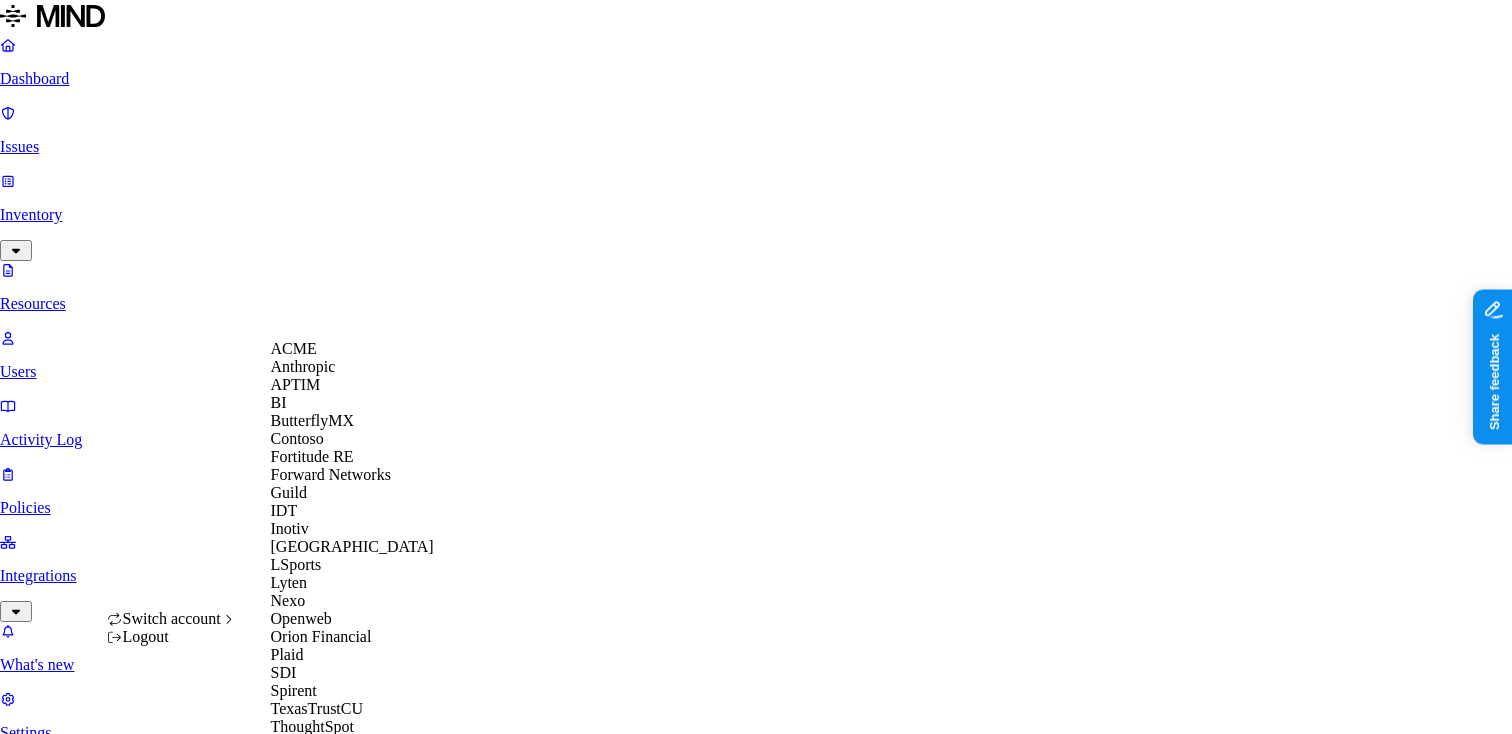 scroll, scrollTop: 560, scrollLeft: 0, axis: vertical 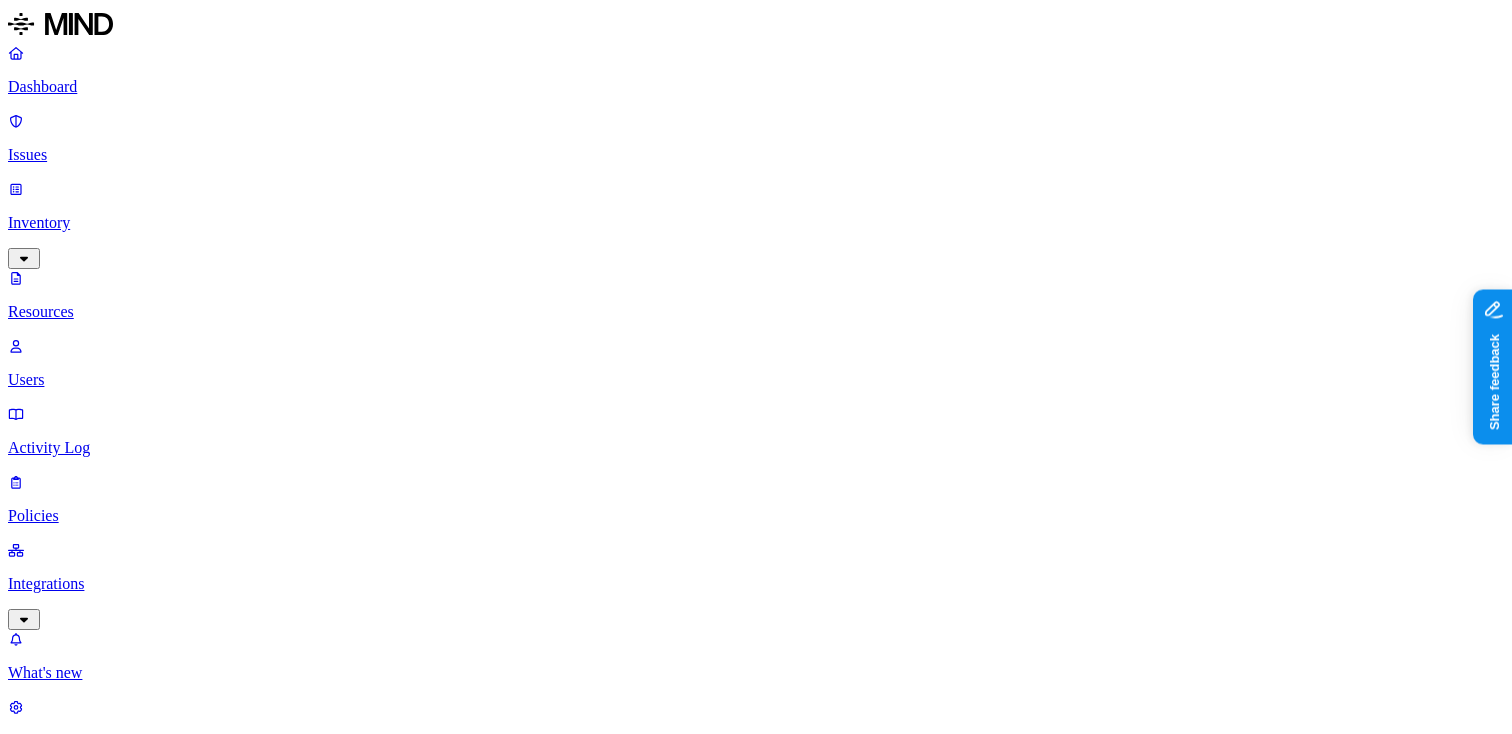click on "Integrations" at bounding box center (756, 584) 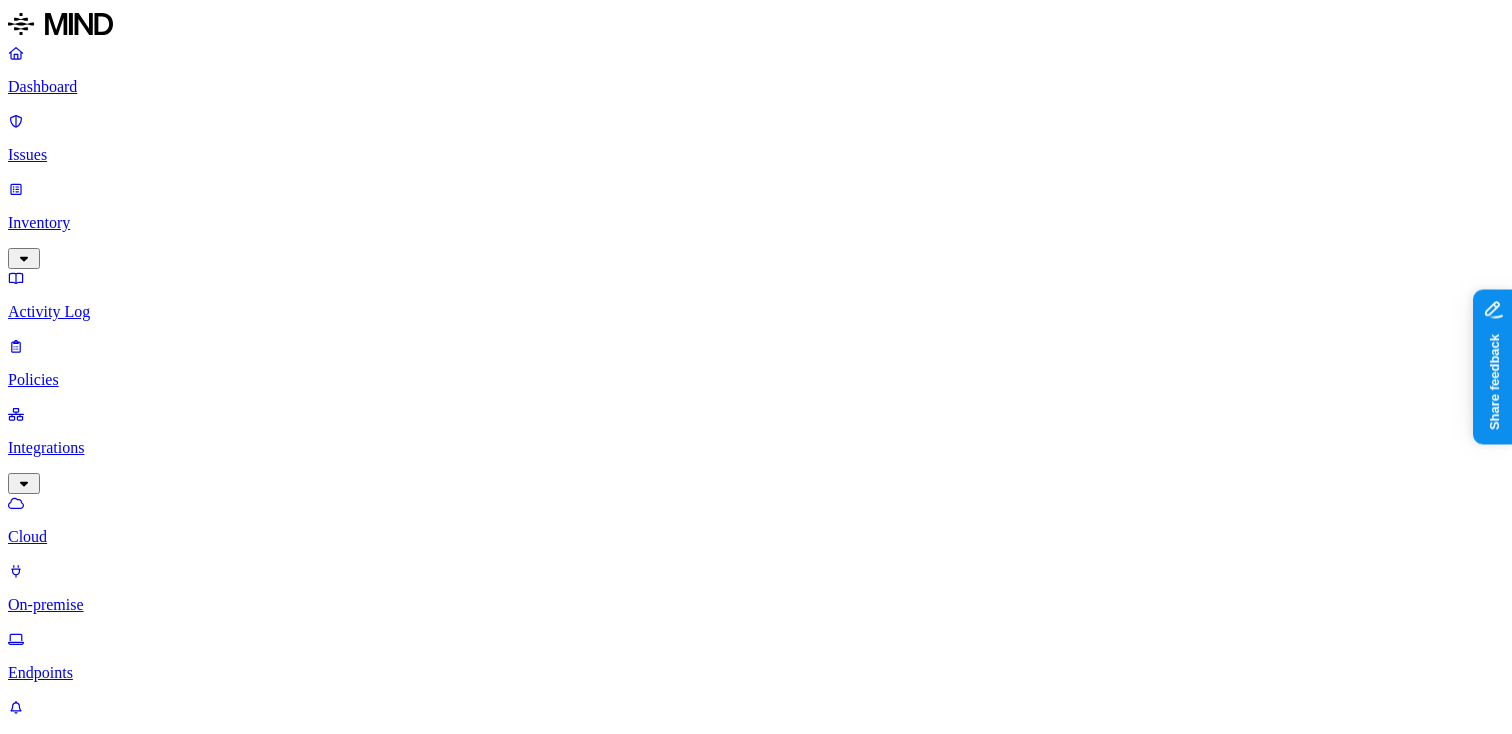 click on "Dashboard" at bounding box center [756, 87] 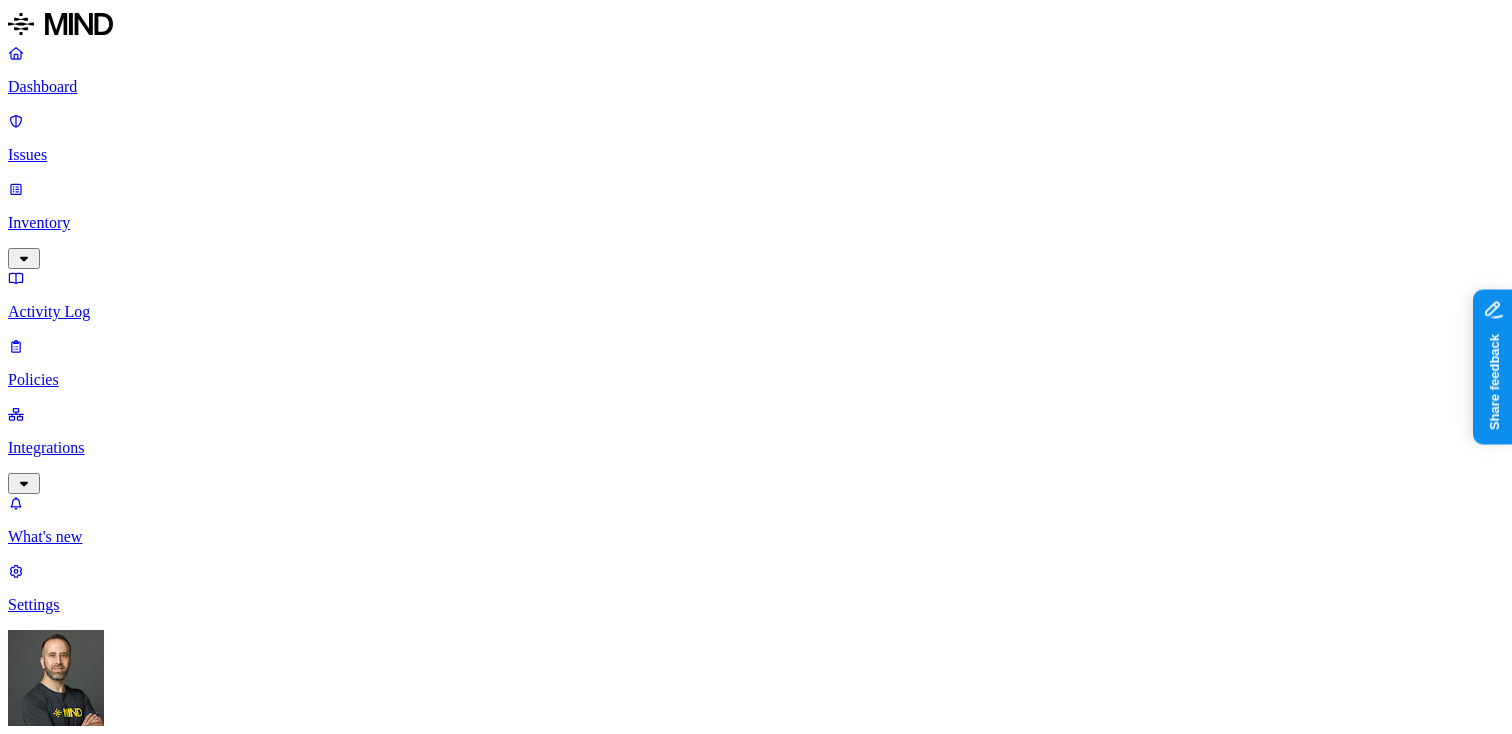 click on "Dashboard Issues Inventory Activity Log Policies Integrations What's new 1 Settings Tom Mayblum Orion Financial Dashboard 2 Discovery Detection Prevention Last update: 09:07 PM Scanned resources 1.22M Resources by integration 1.14M Orion Sharepoint MIND PoC Integreation 49.6K Orion Financial Confluence 23.1K Orion Financial Jira PII 447K Person Name 387K Address 367K Phone number 280K Email address 192K SSN 67.4K Date of birth 15.5K PCI 12.7K Credit card 12.7K Secrets 145 Password 121 Encryption Key 18 AWS credentials 7 OpenAI API Key 1 Other 6.4K Source code 6.4K Top resources with sensitive data Resource Sensitive records Owner Last access FW DeMia's Incentive.msg Email address 5000 Person Name 607 Address 967 Phone number 5000 Chad Clark Internet Banking Member Listing 8-12-16.xlsx Email address 5000 Person Name 361 Address 960 Phone number 5000 Chad Clark Internet Banking Member Listing 8-20-16.xlsx Email address 5000 Person Name 345 Address 963 Phone number 5000 Chad Clark Email address 5000 1" at bounding box center [756, 1778] 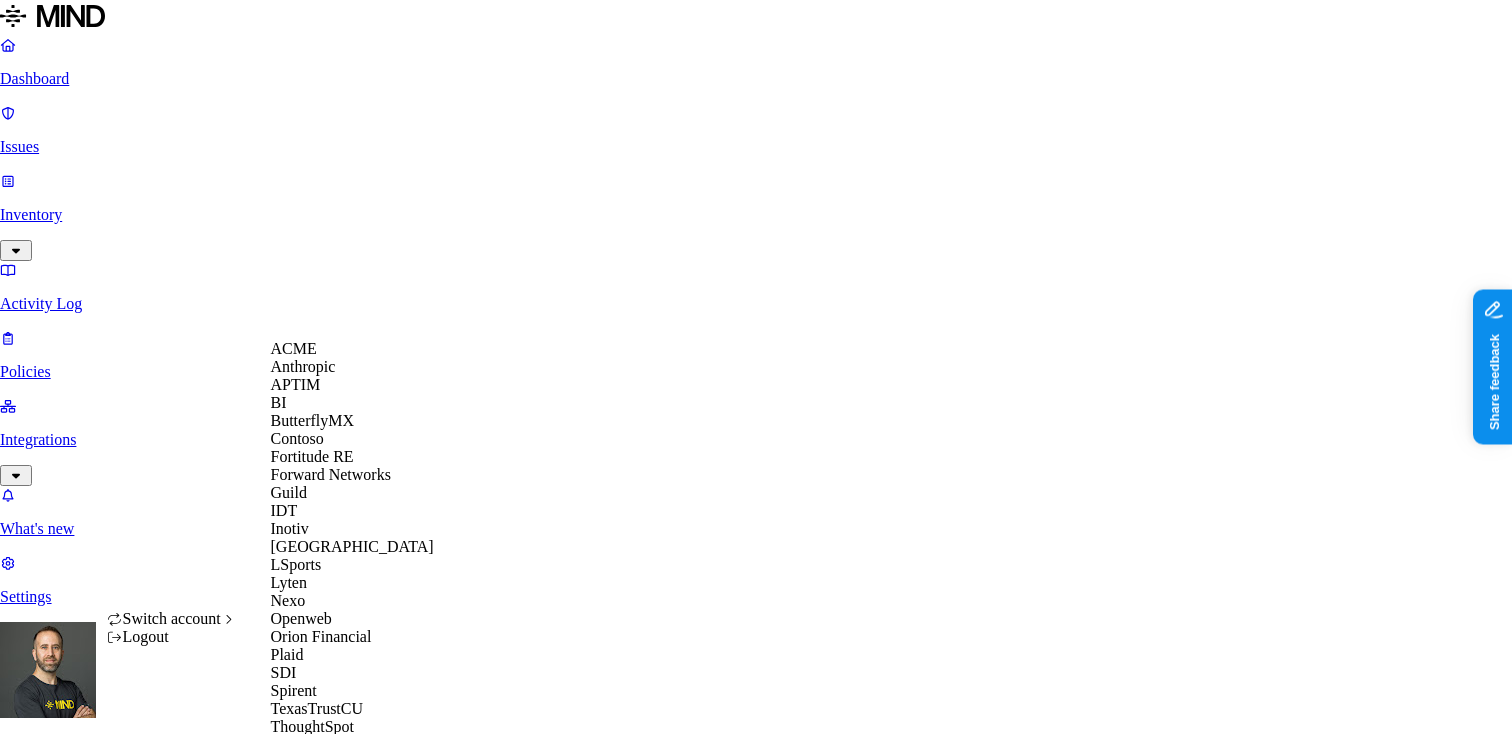 scroll, scrollTop: 110, scrollLeft: 0, axis: vertical 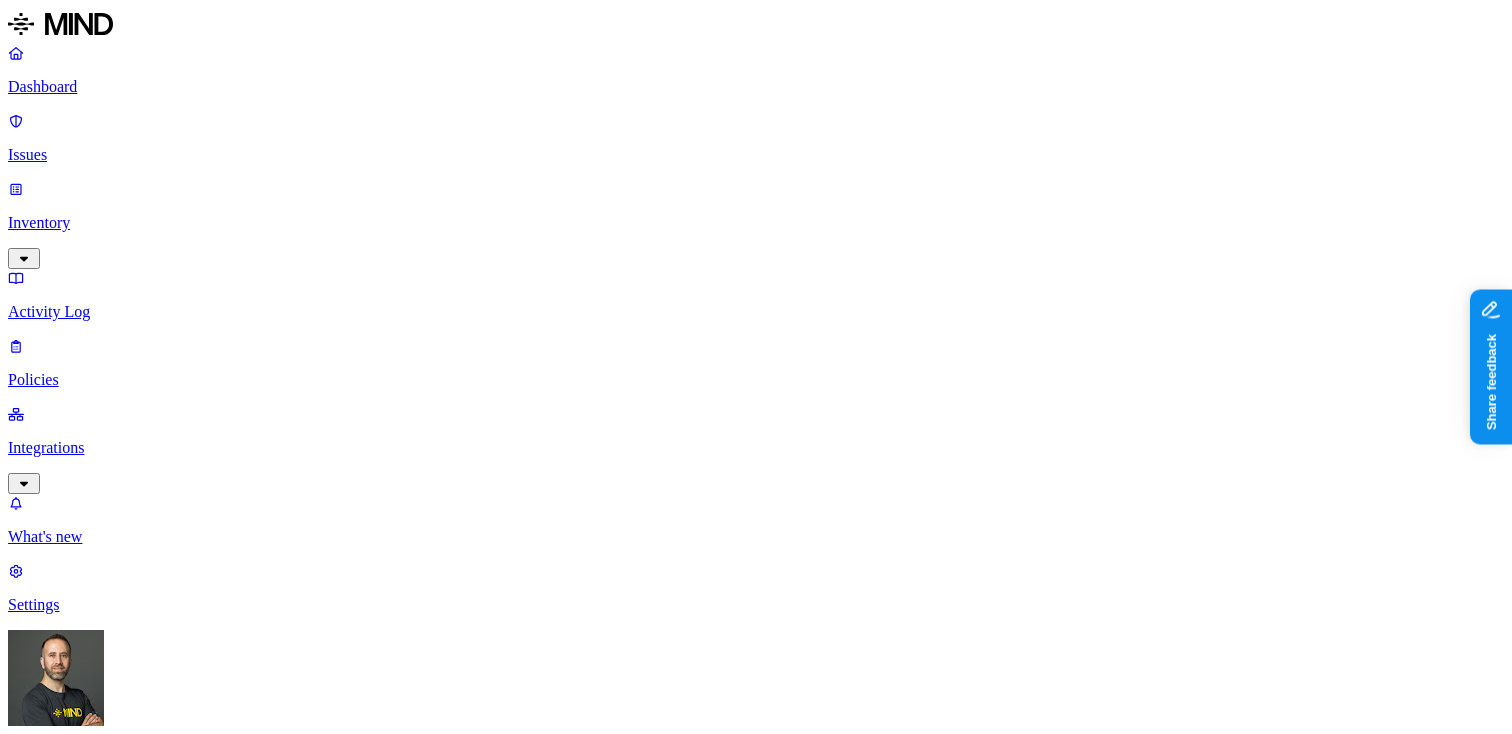 click on "CUI 1" at bounding box center [796, 2578] 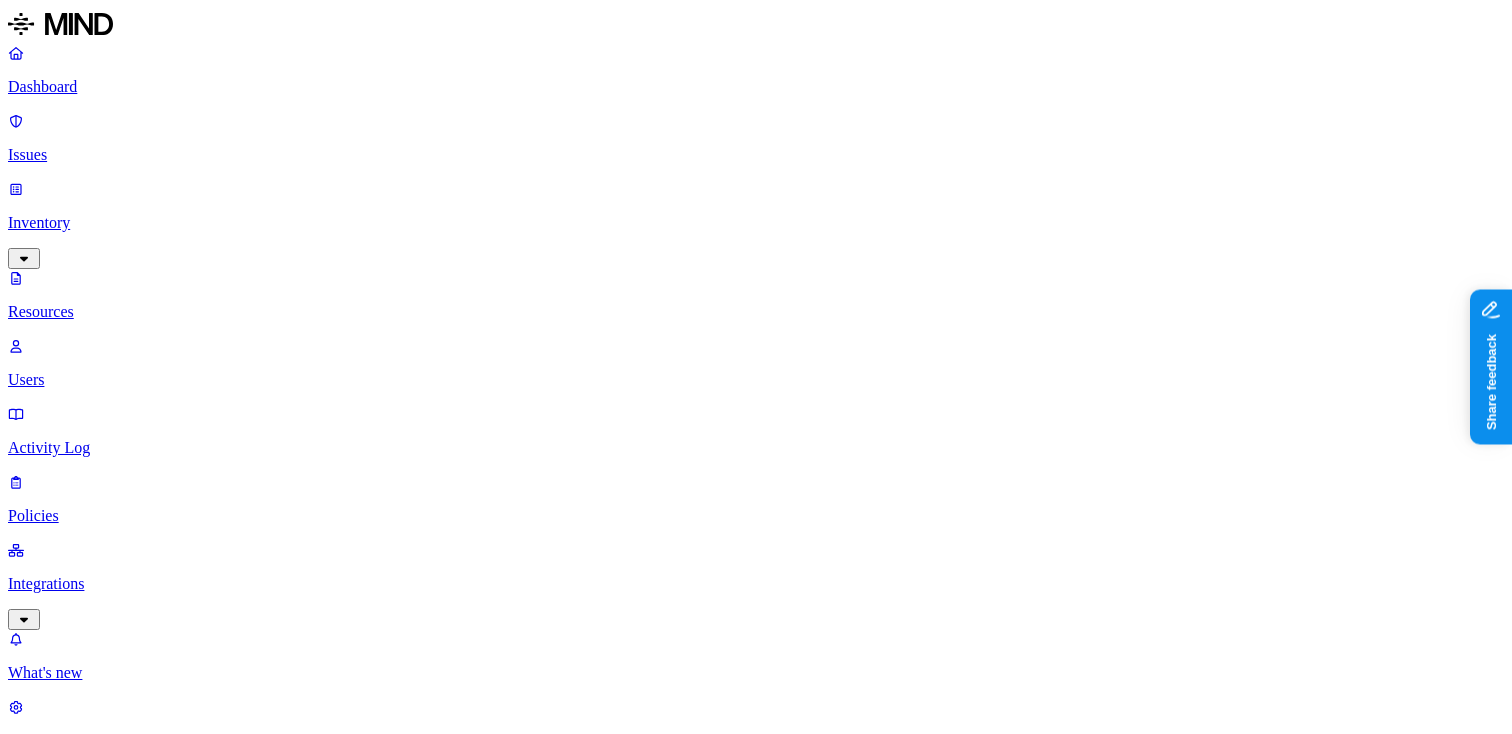 click on "Resource" at bounding box center [291, 1320] 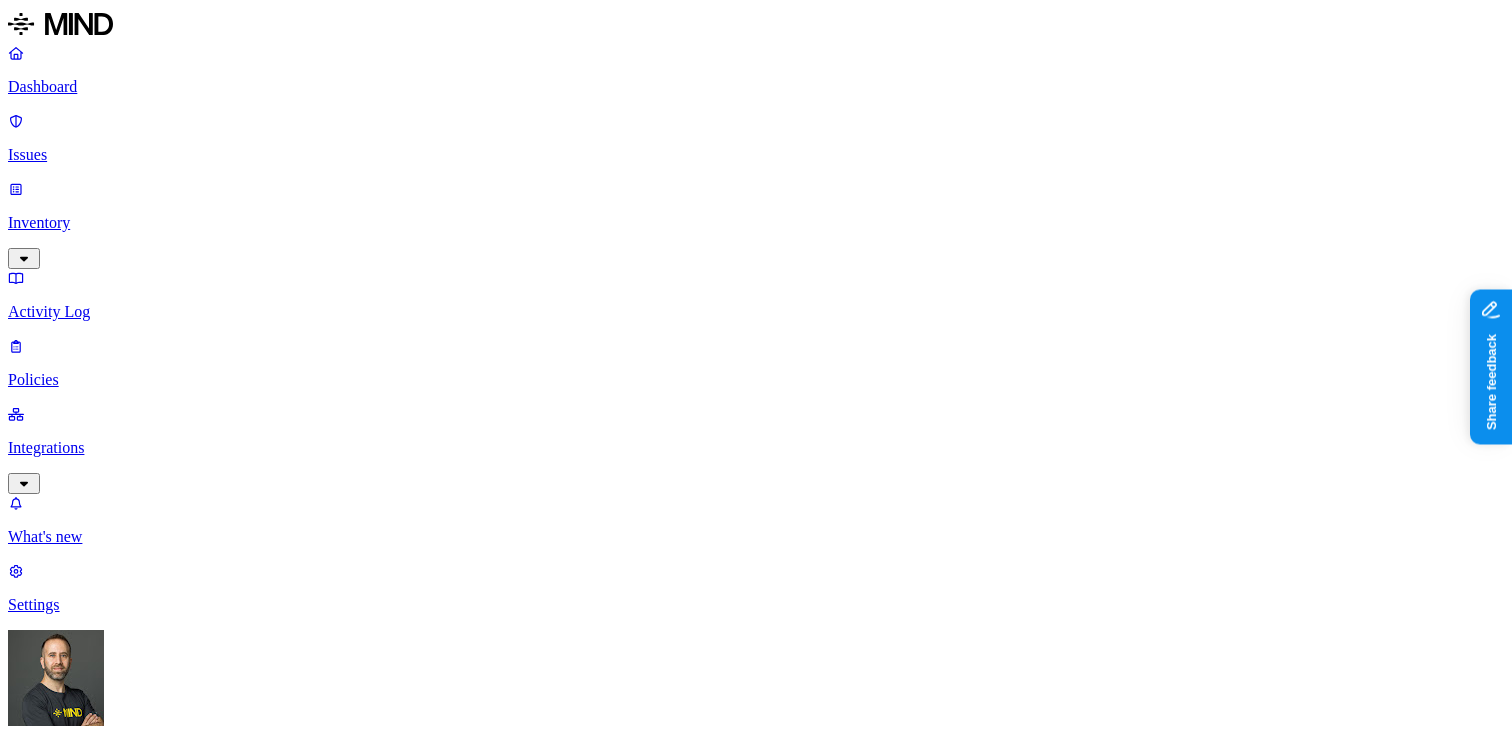 click on "Detection" at bounding box center [119, 1267] 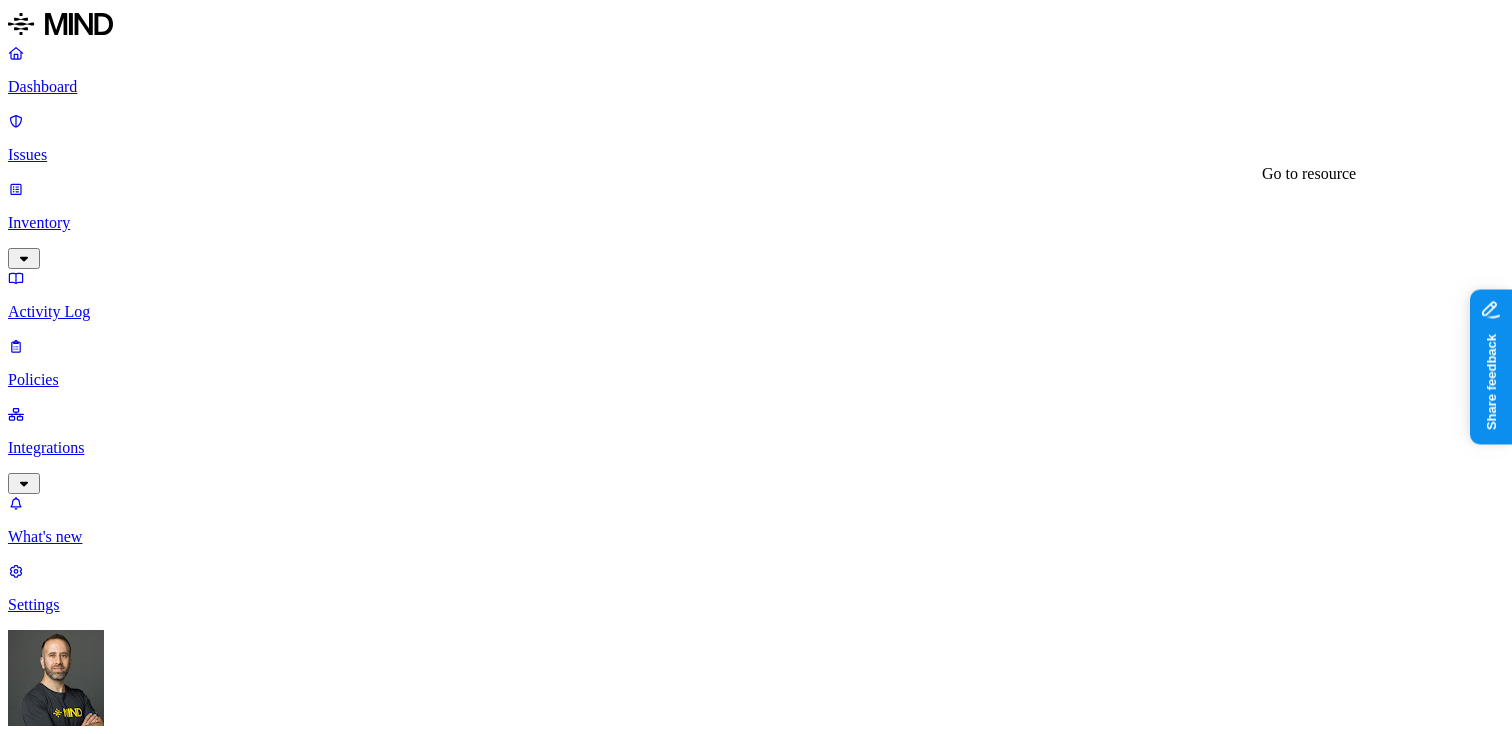 click on "AKIA3P34V5JPEWIBMCWP.txt" at bounding box center (756, 2388) 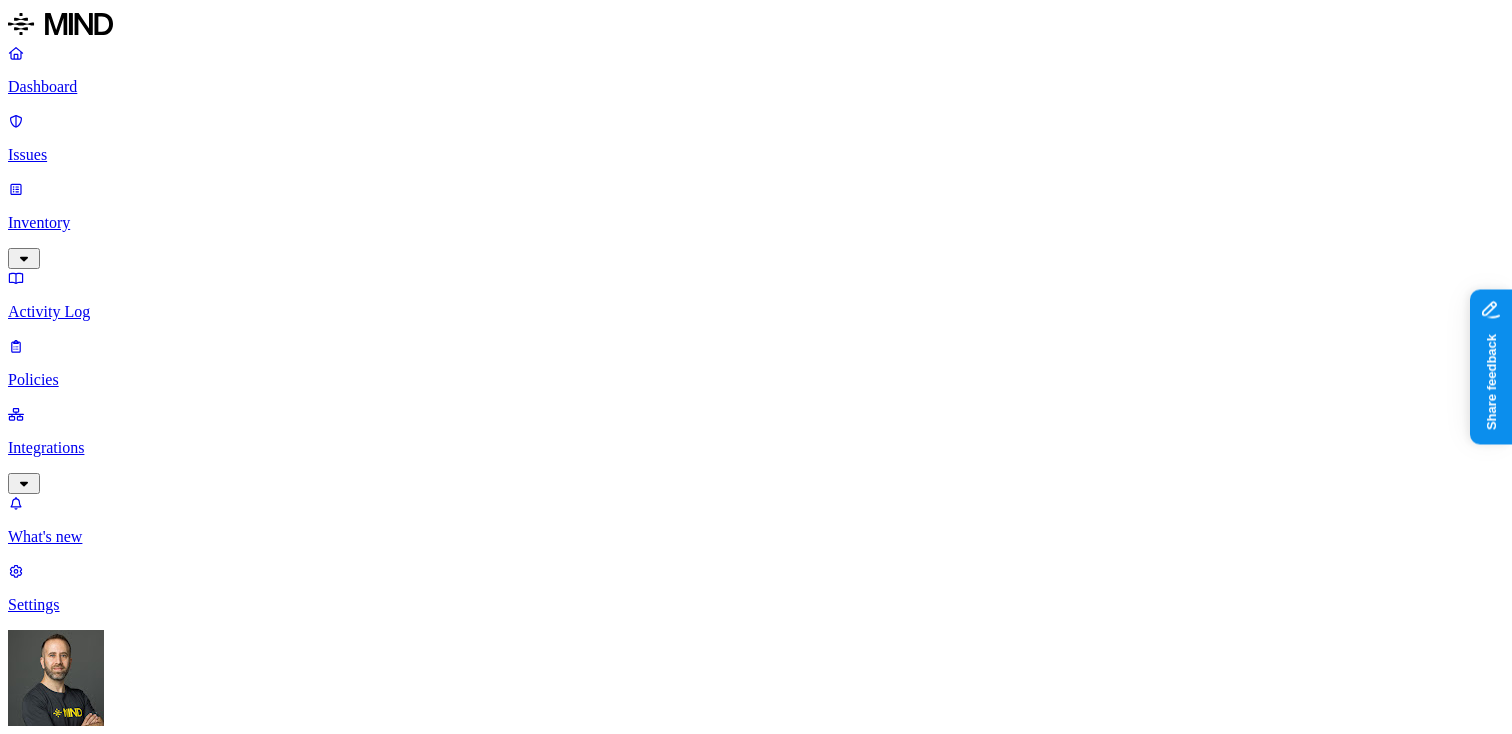 scroll, scrollTop: 326, scrollLeft: 0, axis: vertical 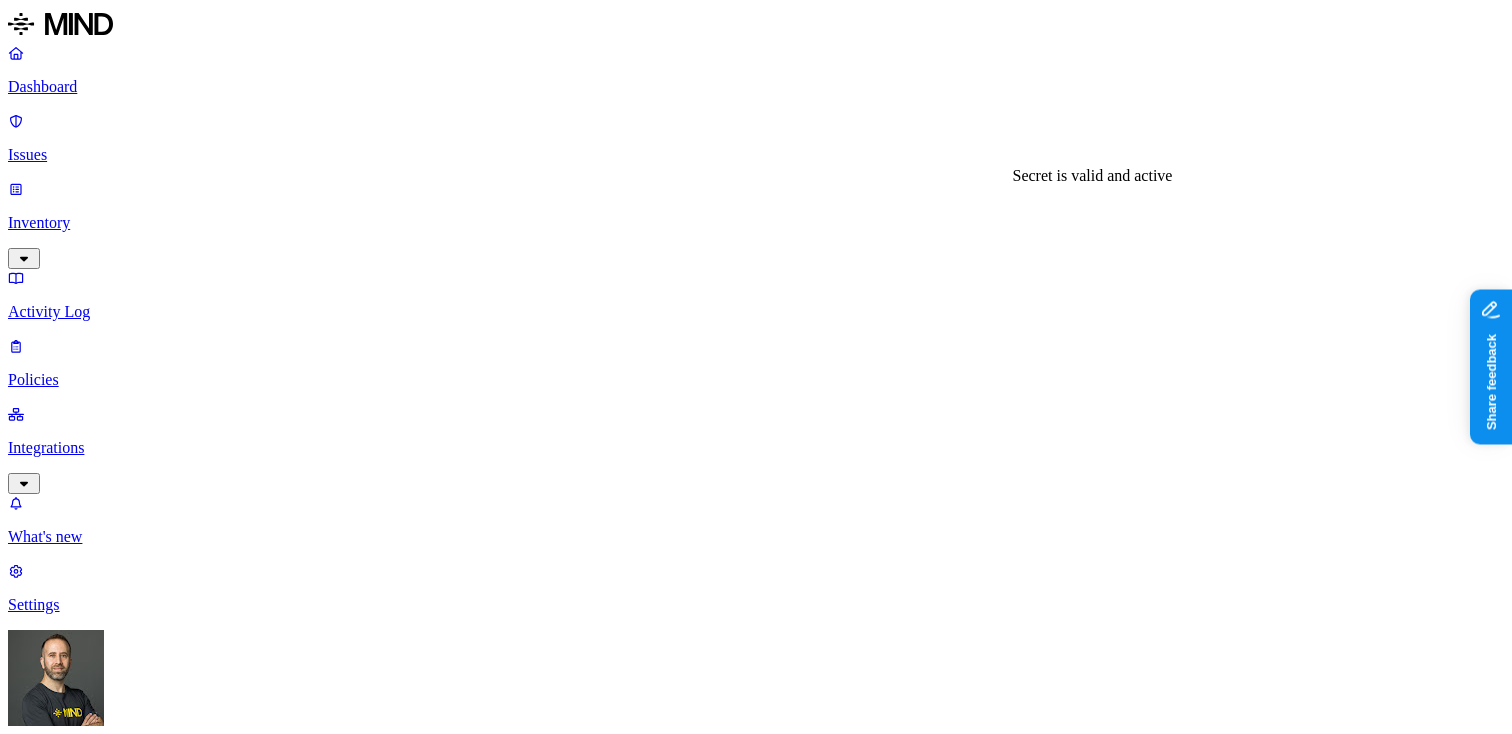 click 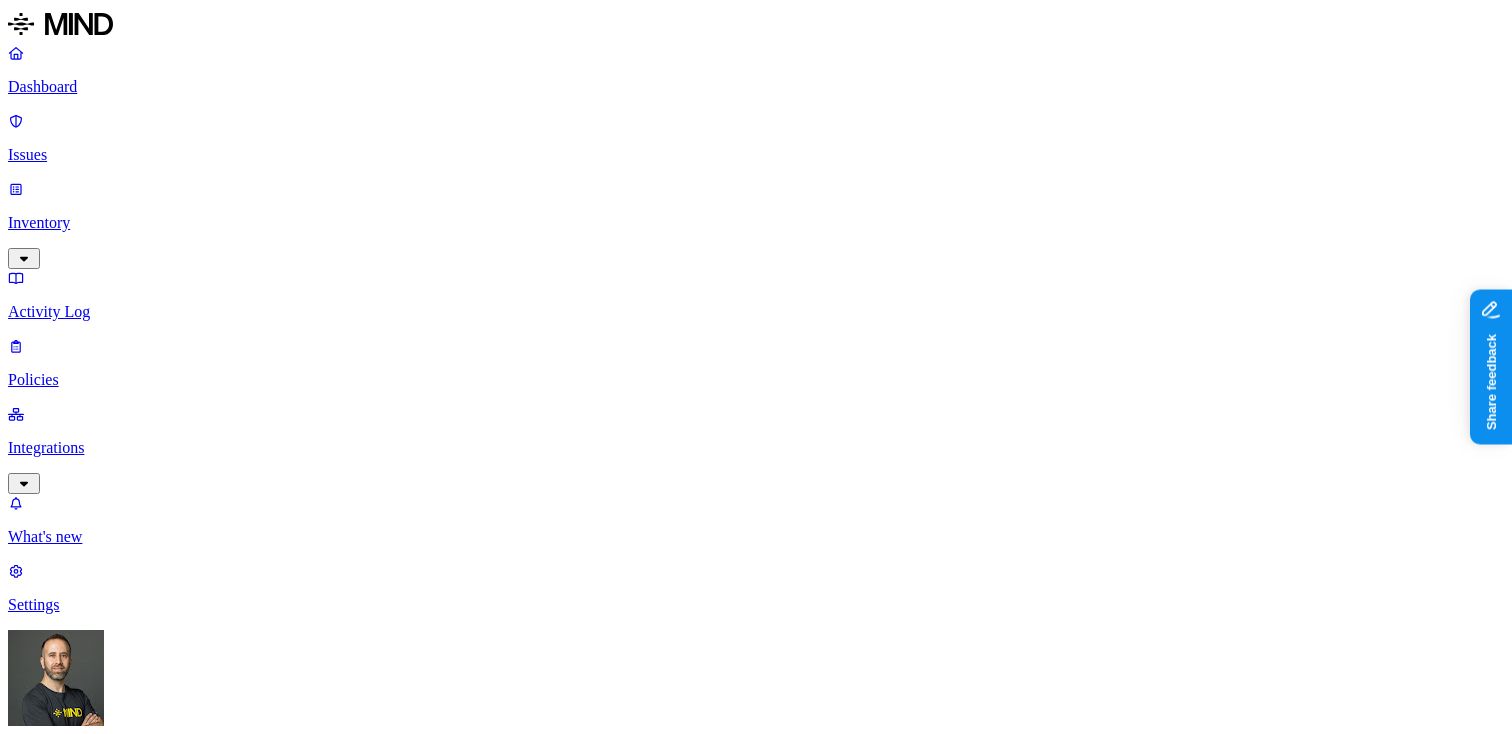 click on "Secrets" at bounding box center [373, 1629] 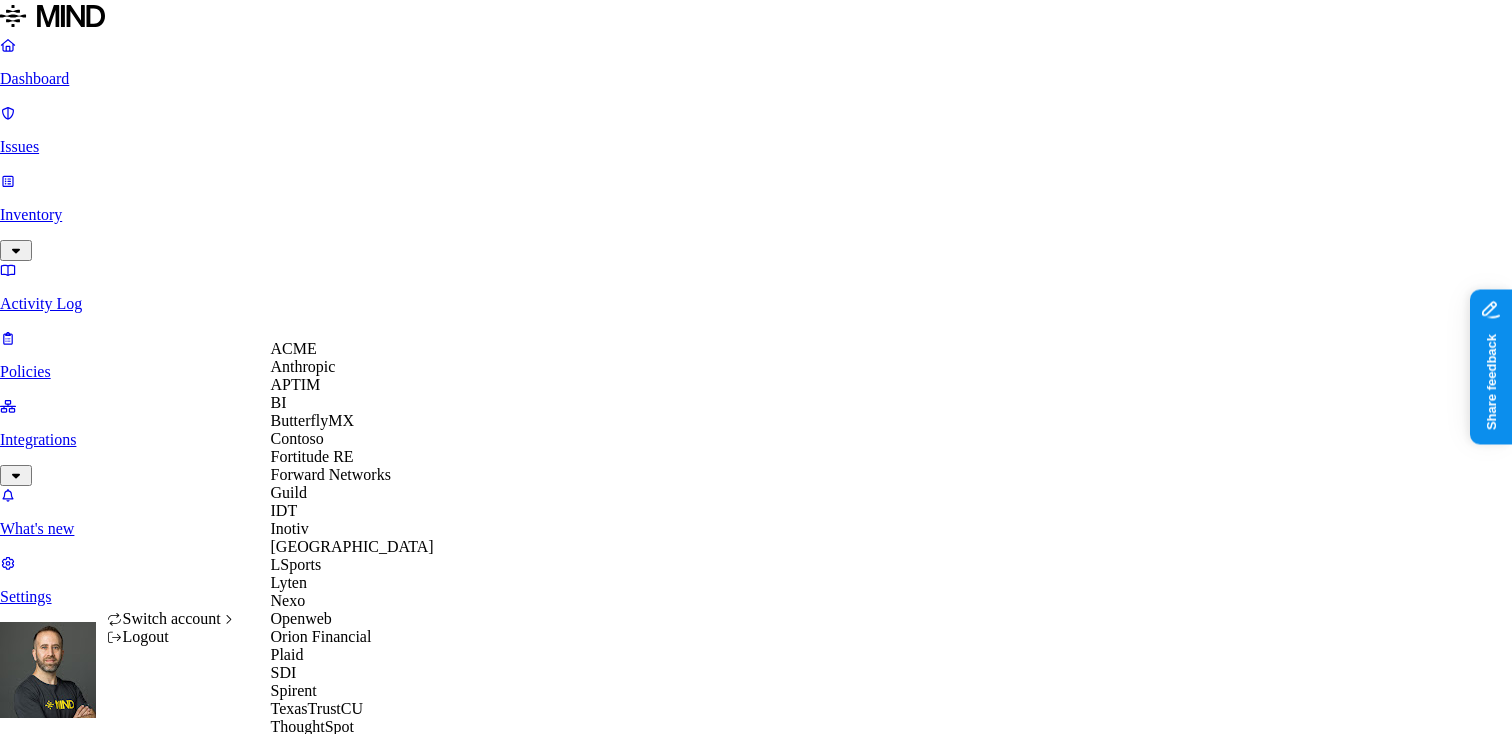 click on "ACME" at bounding box center [294, 348] 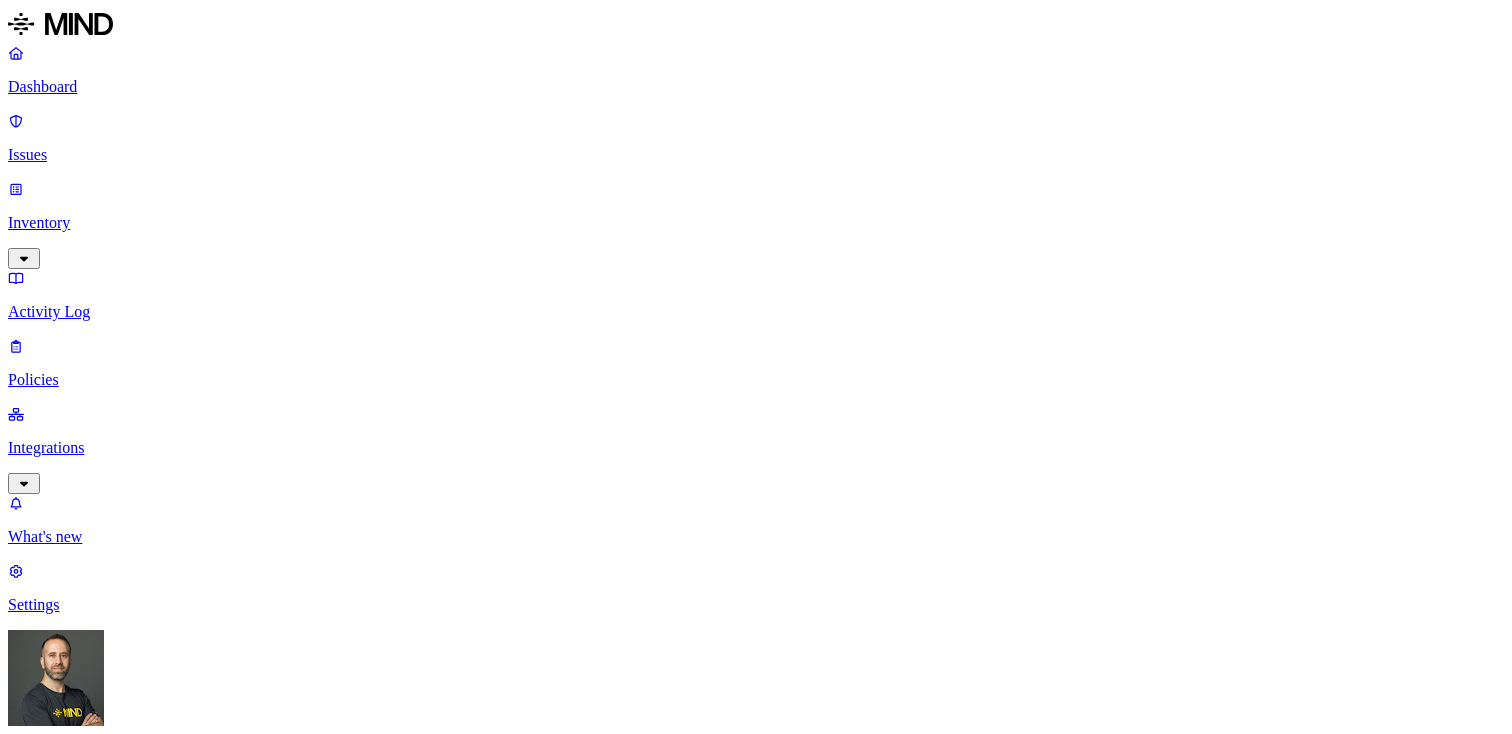 scroll, scrollTop: 0, scrollLeft: 0, axis: both 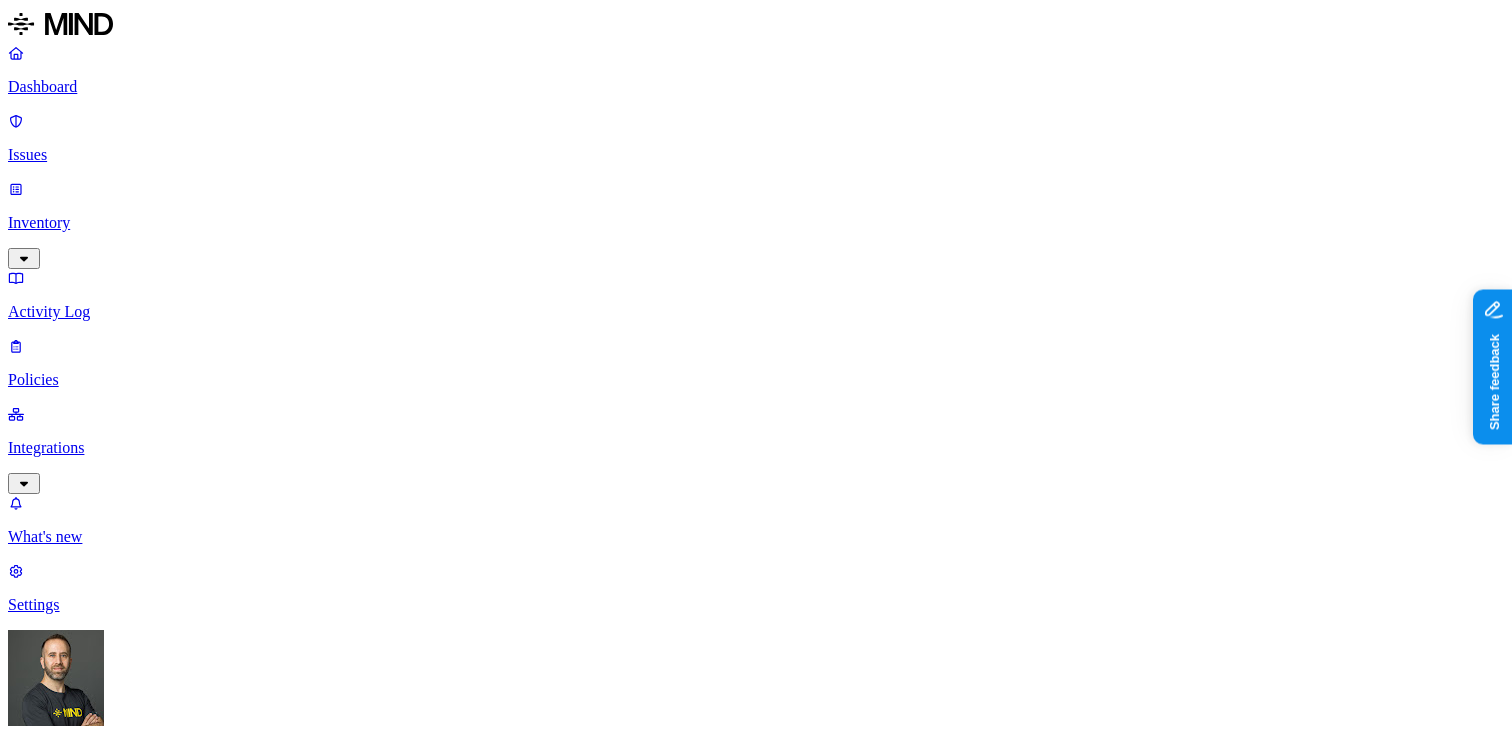 click on "Gen AI Predefined 12  Domains" at bounding box center (57, 1250) 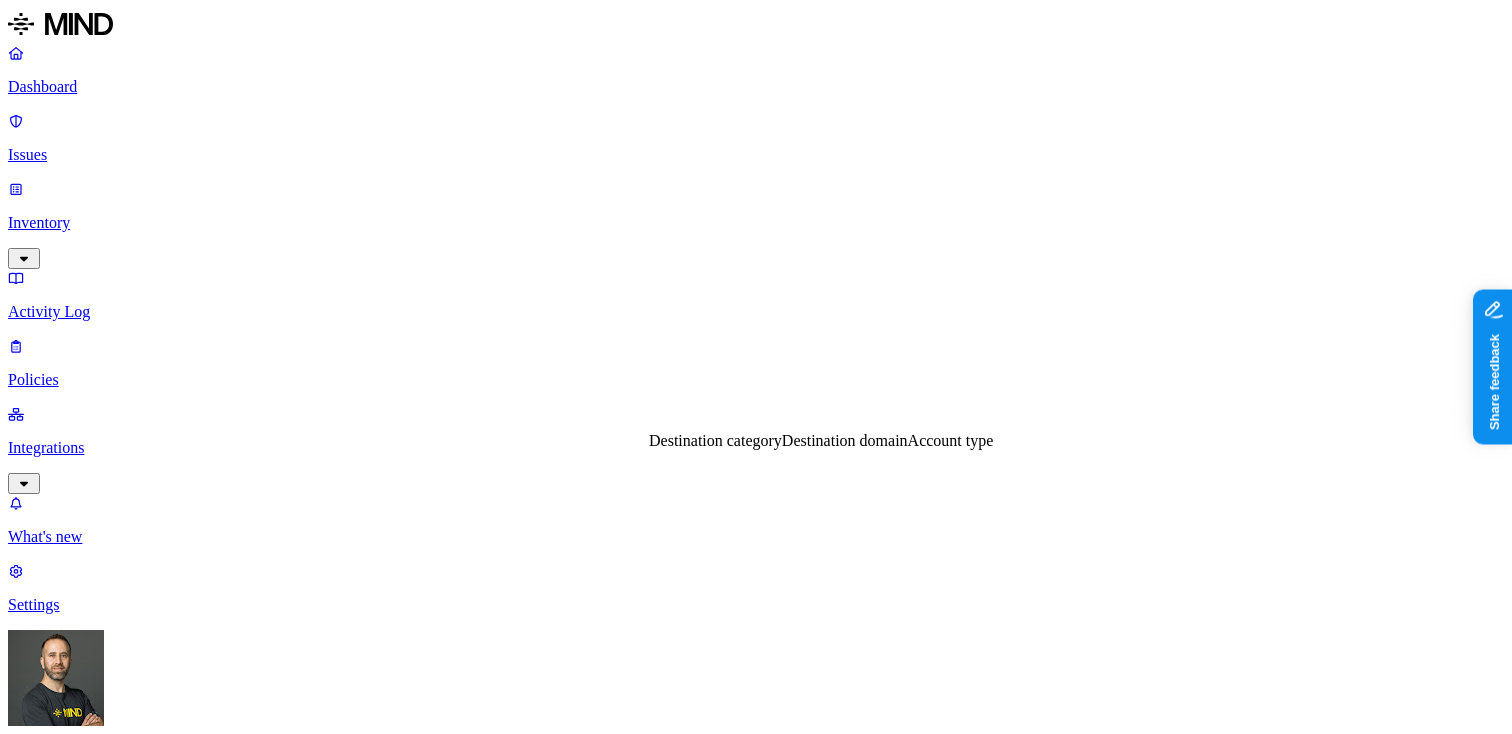 scroll, scrollTop: 421, scrollLeft: 0, axis: vertical 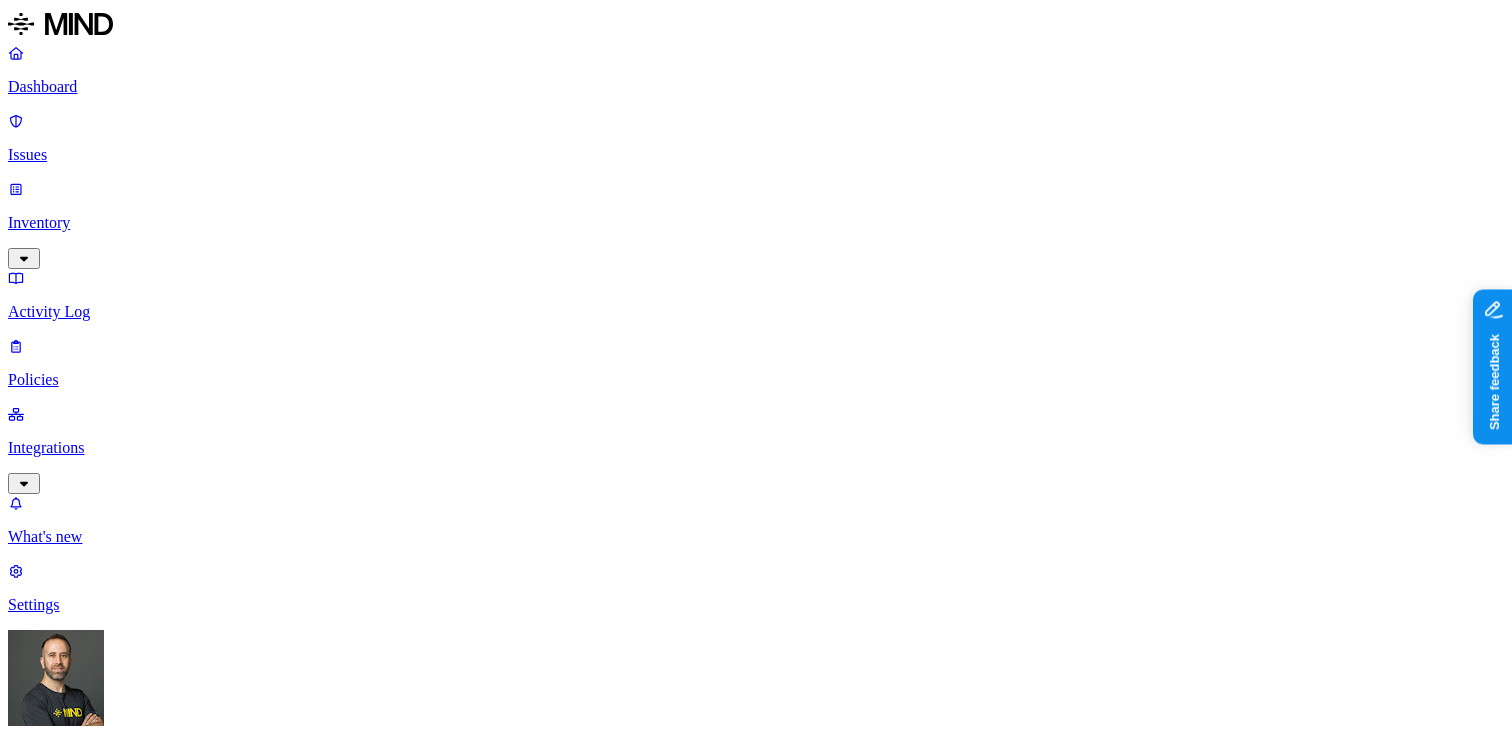 click on "Settings" at bounding box center (756, 588) 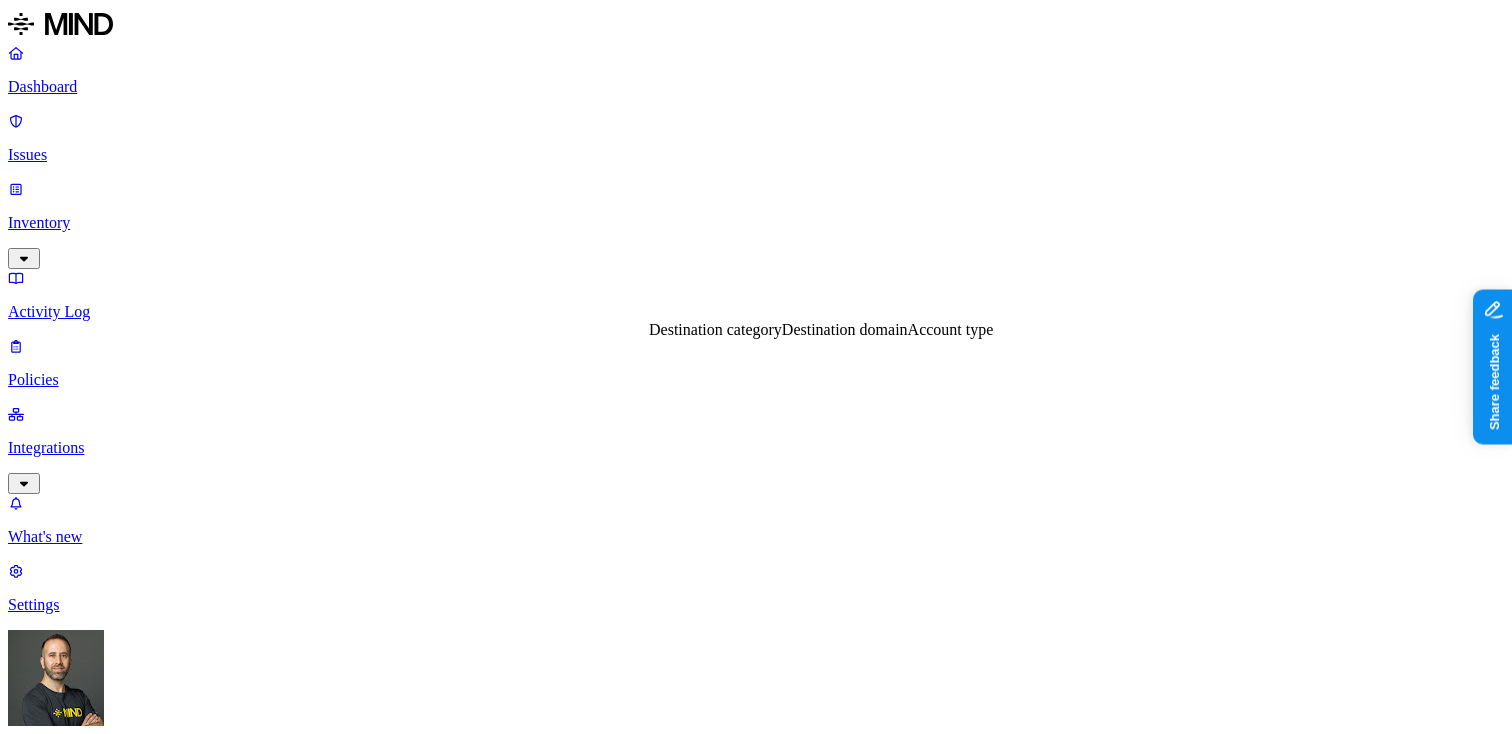click on "DATA Any UPLOAD Anywhere BY USER Anyone" at bounding box center (756, 1493) 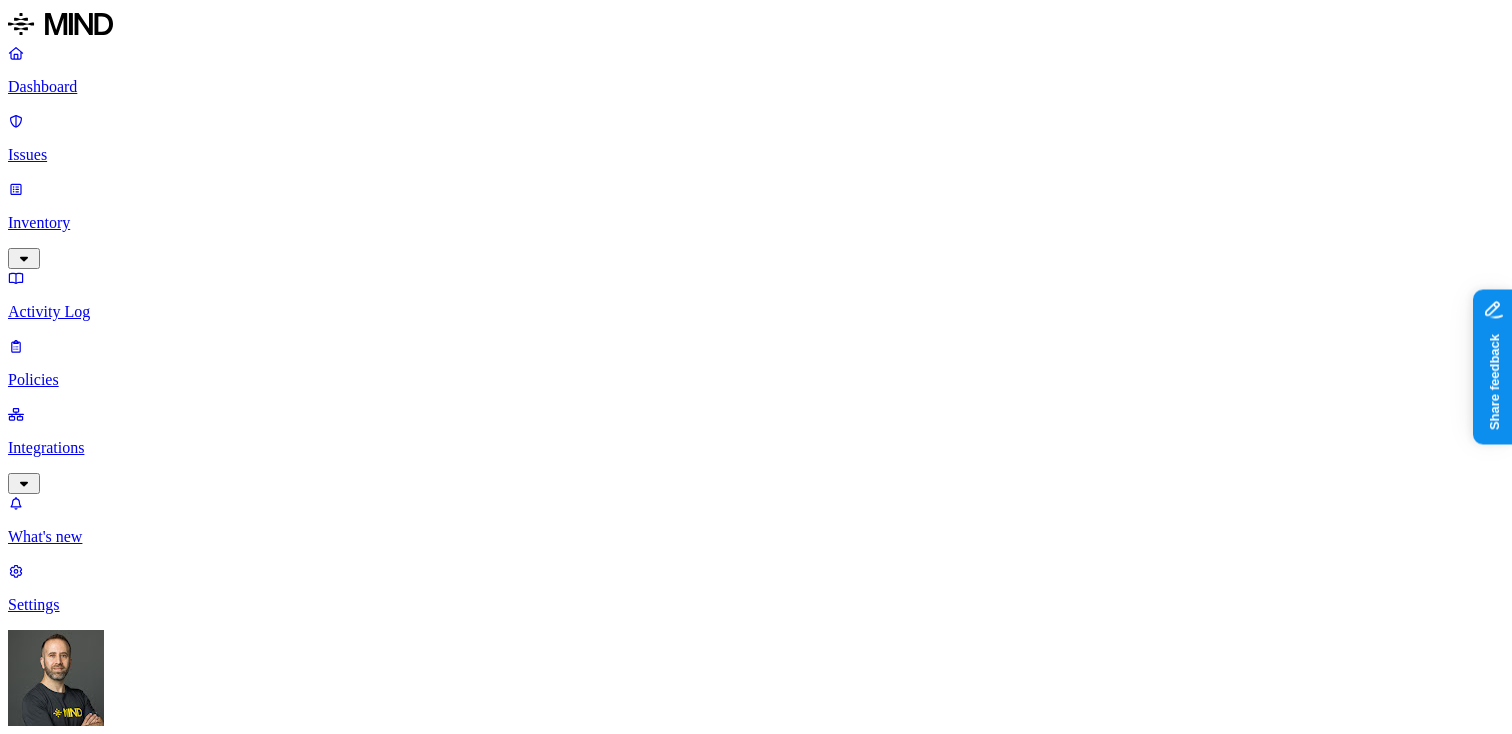 click on "Dashboard" at bounding box center [756, 87] 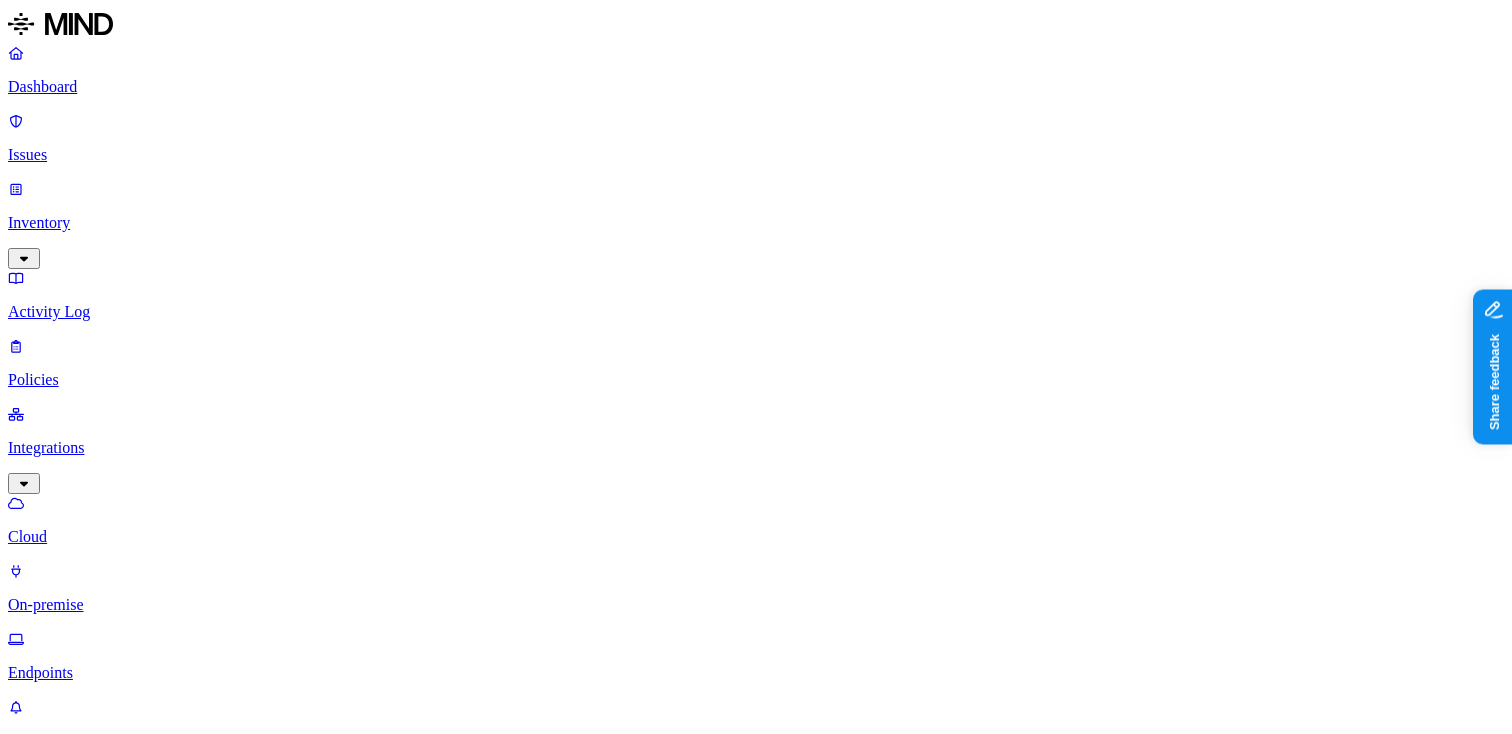 click on "Endpoints" at bounding box center [756, 673] 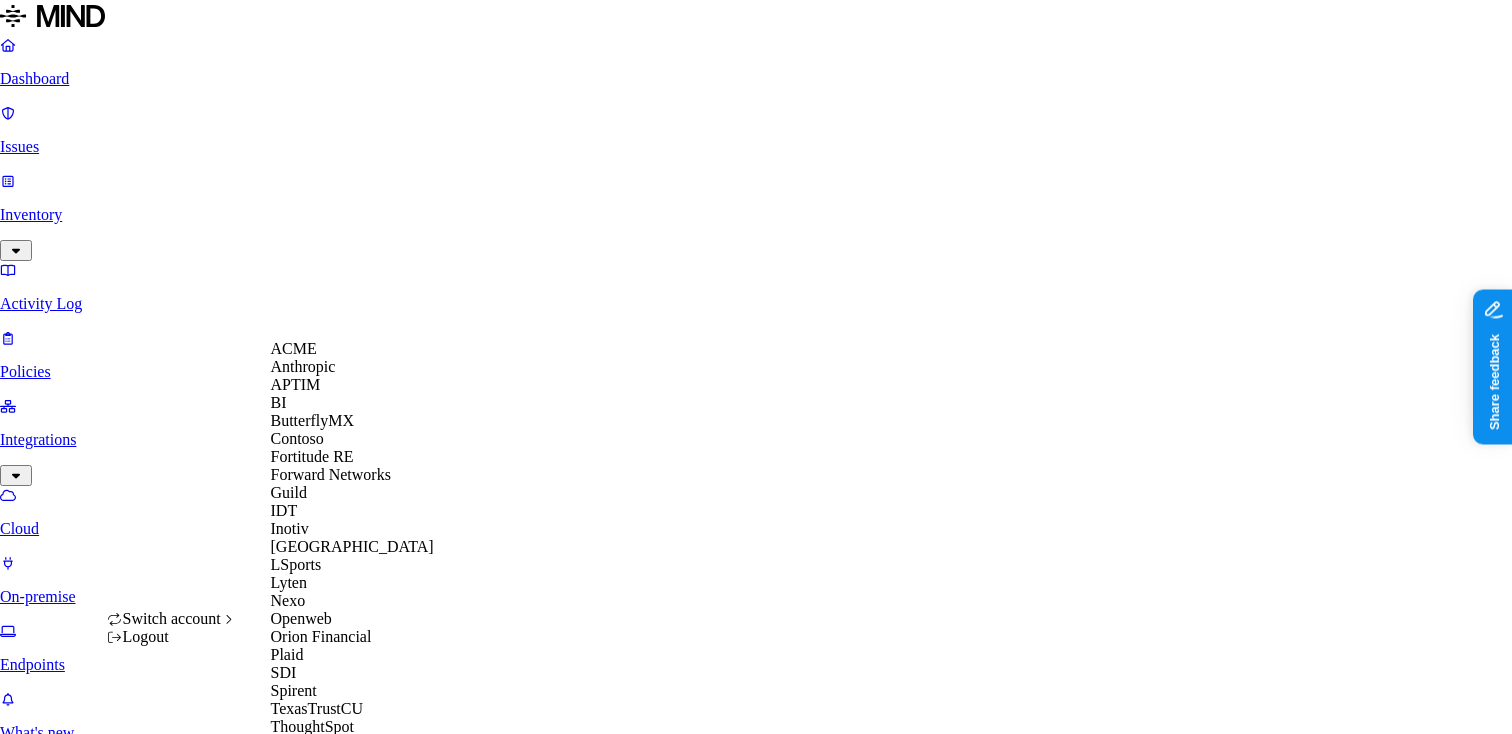 scroll, scrollTop: 560, scrollLeft: 0, axis: vertical 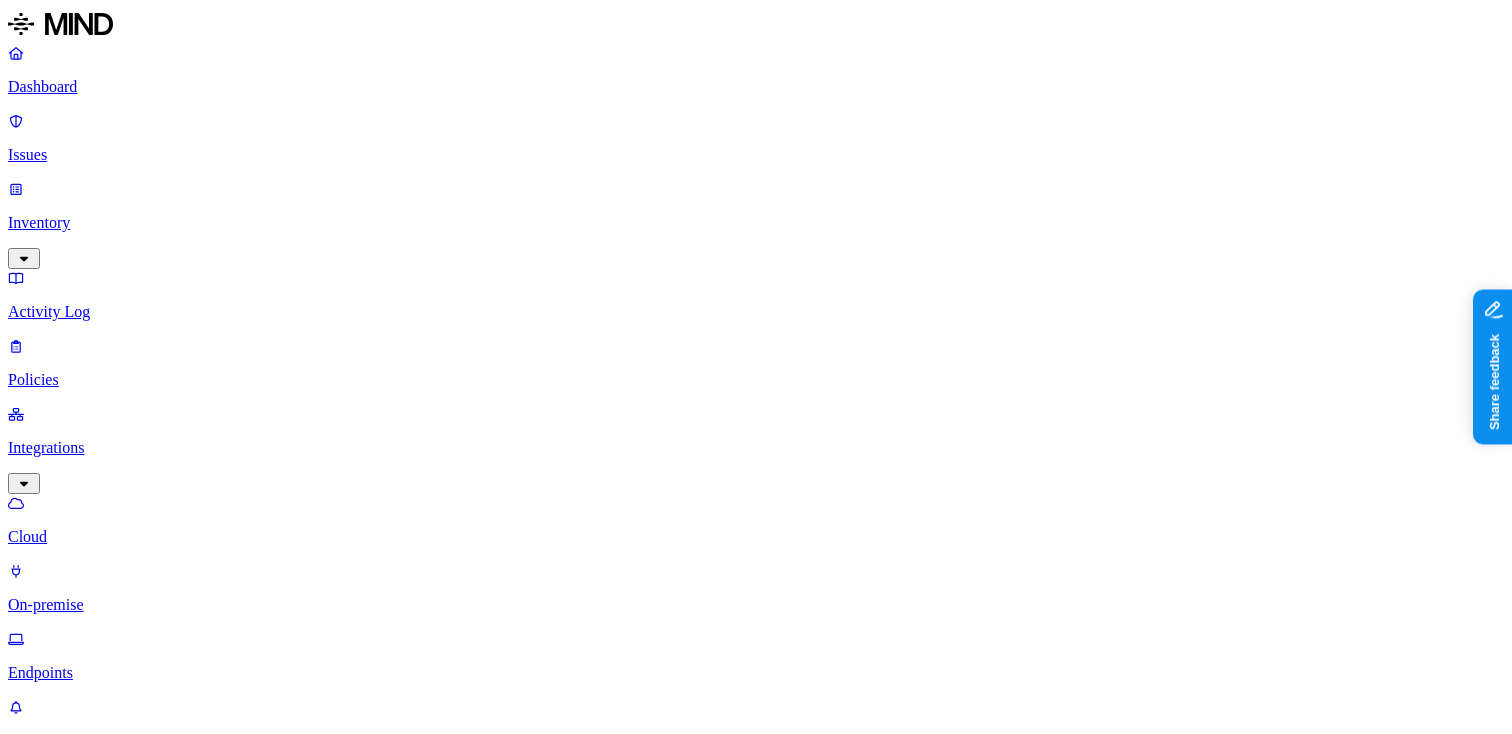 click on "Dashboard" at bounding box center (756, 87) 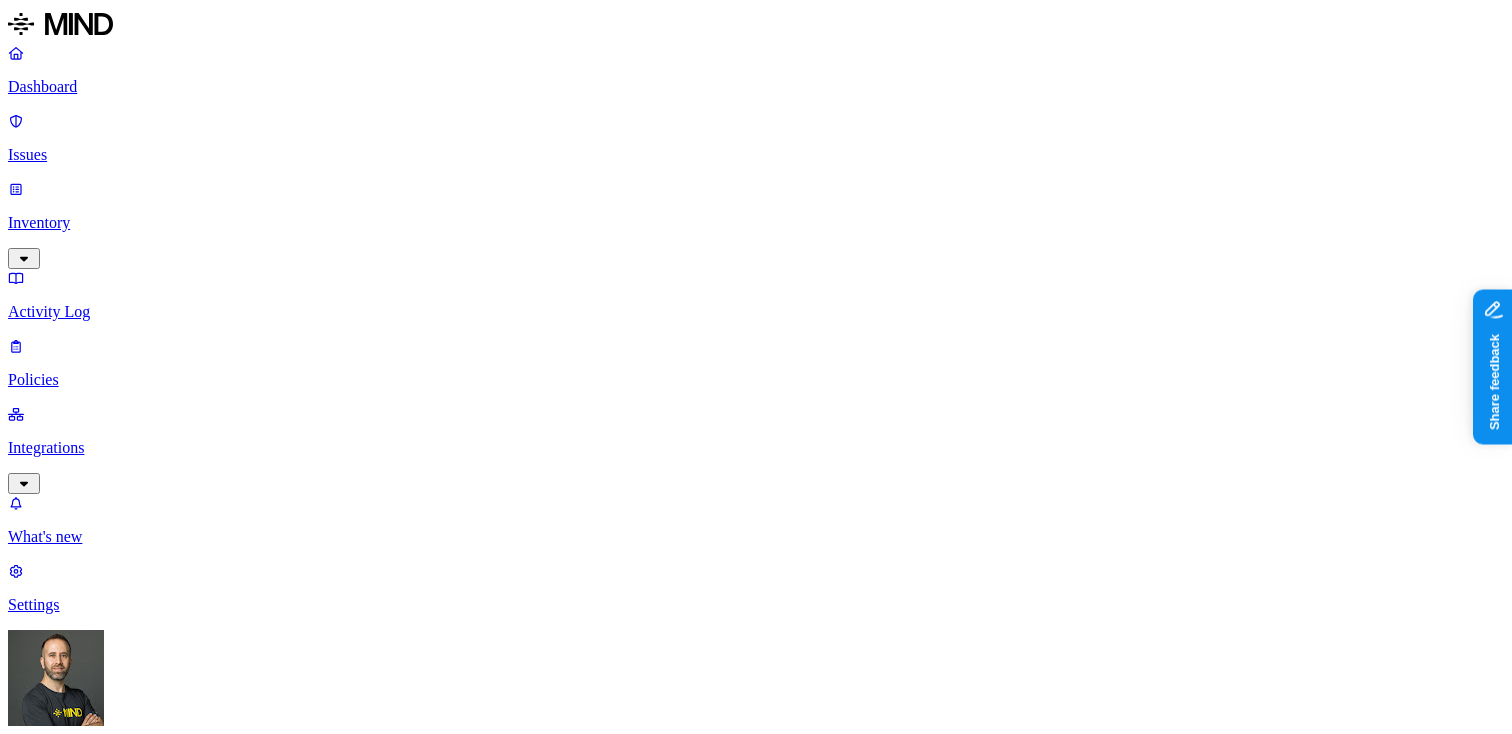 click on "Policies" at bounding box center [756, 380] 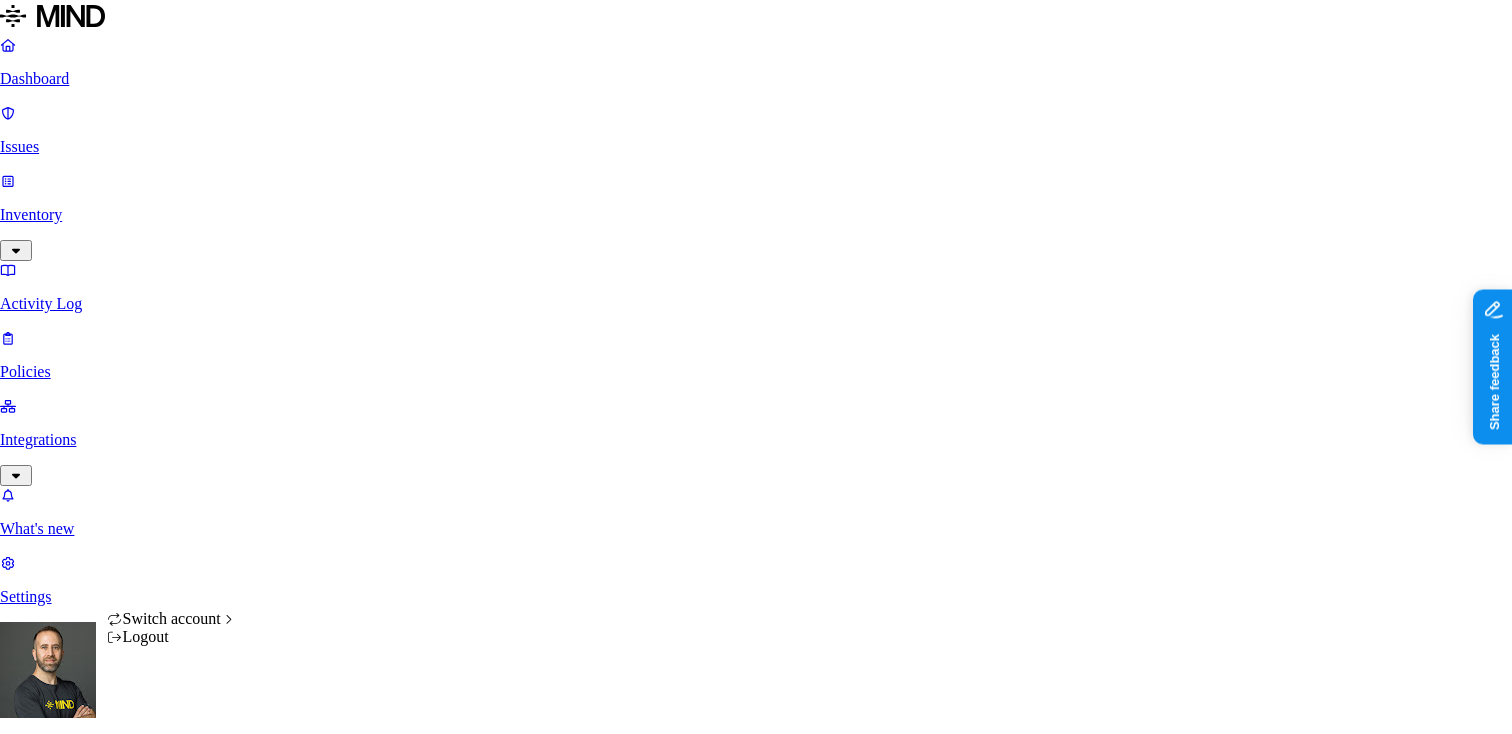 click on "Dashboard Issues Inventory Activity Log Policies Integrations What's new 1 Settings [PERSON_NAME] Spirent Dashboard 756 Discovery Detection Prevention Last update: 09:08 PM Scanned resources 4.87M Resources by integration 4.49M Spirent O365 Tenant 363K spccalfs01-Transfer 10.3K spccrwfs03-CrawHR 4.98K Spirent PII 355K Person Name 284K Email address 283K Phone number 146K Address 110K IBAN 3.66K SSN 2.4K PCI 692 Credit card 692 Secrets 3.12K Encryption Key 2.33K Password 551 AWS credentials 144 GCP credentials 90 Github credentials 12 OpenAI API Key 7 Other 1.12M Source code 1.02M TestCenter materials 101K Top resources with sensitive data Resource Sensitive records Owner Last access All contacts - [DATE].xlsx SSN 2 Email address 61964 Person Name 623 Address 2629 Phone number [GEOGRAPHIC_DATA][PERSON_NAME]Z Email address 1 Person Name 1 Address 1 Phone number [GEOGRAPHIC_DATA][PERSON_NAME]xlsx Email address 24297 Person Name 140 Address 1 Phone number [GEOGRAPHIC_DATA][PERSON_NAME] 49700 7" at bounding box center (756, 1650) 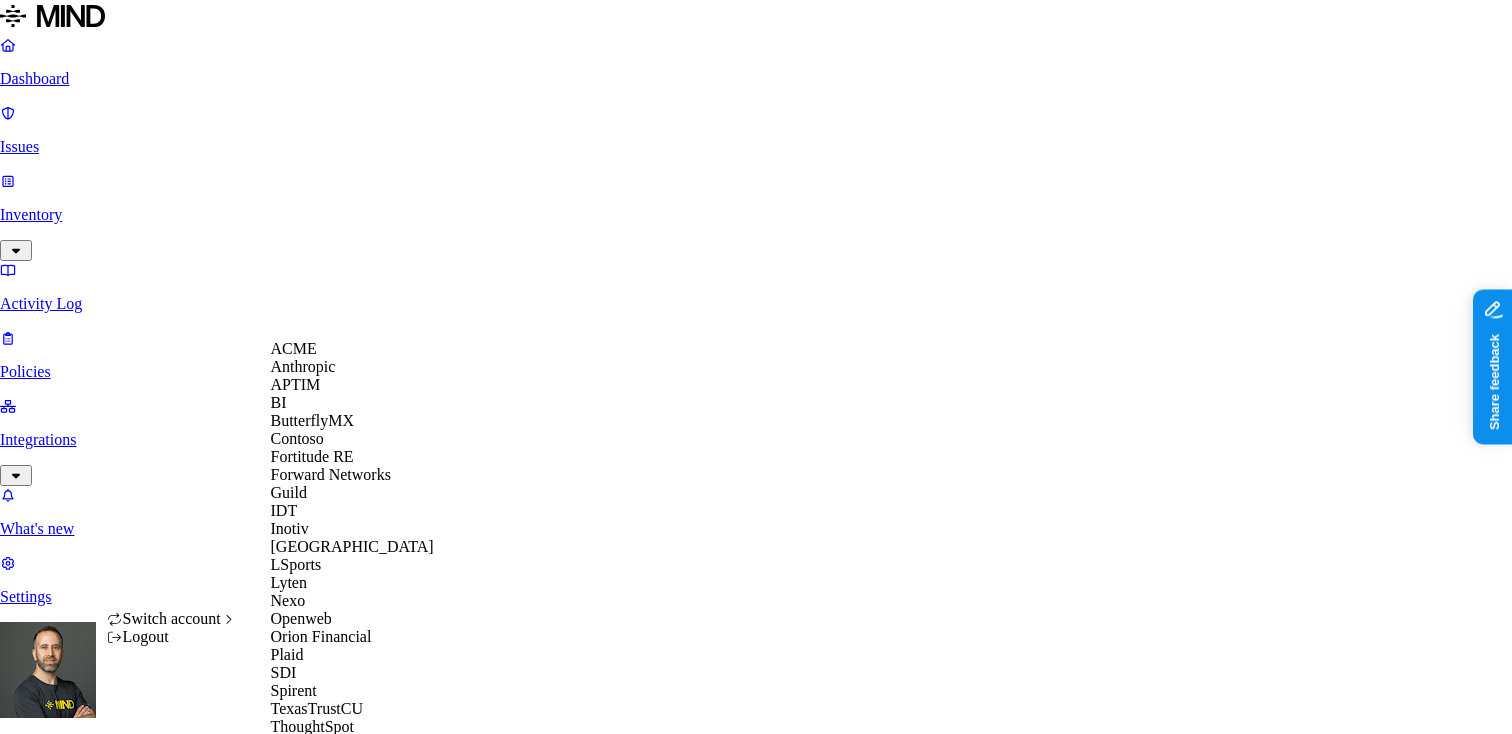 click on "ACME" at bounding box center (352, 349) 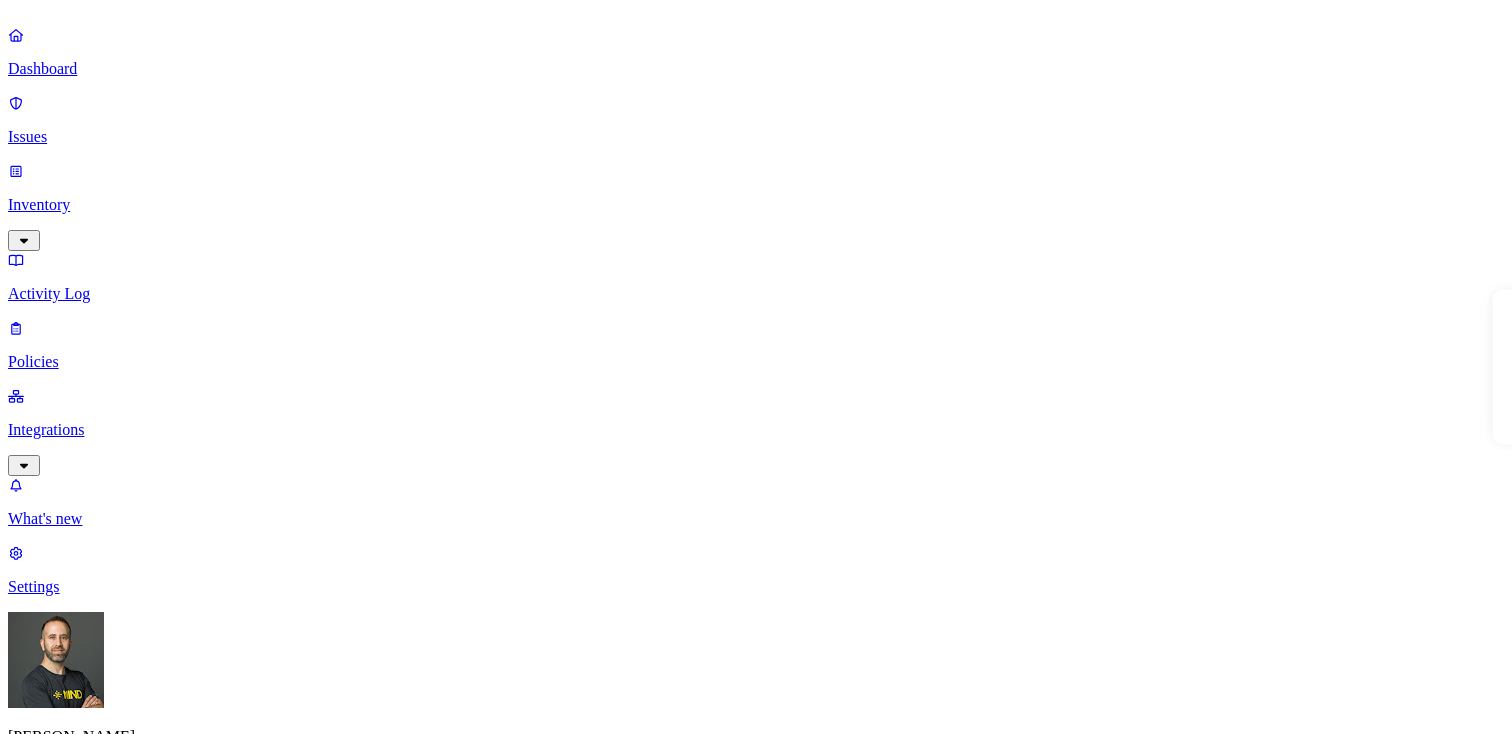 scroll, scrollTop: 0, scrollLeft: 0, axis: both 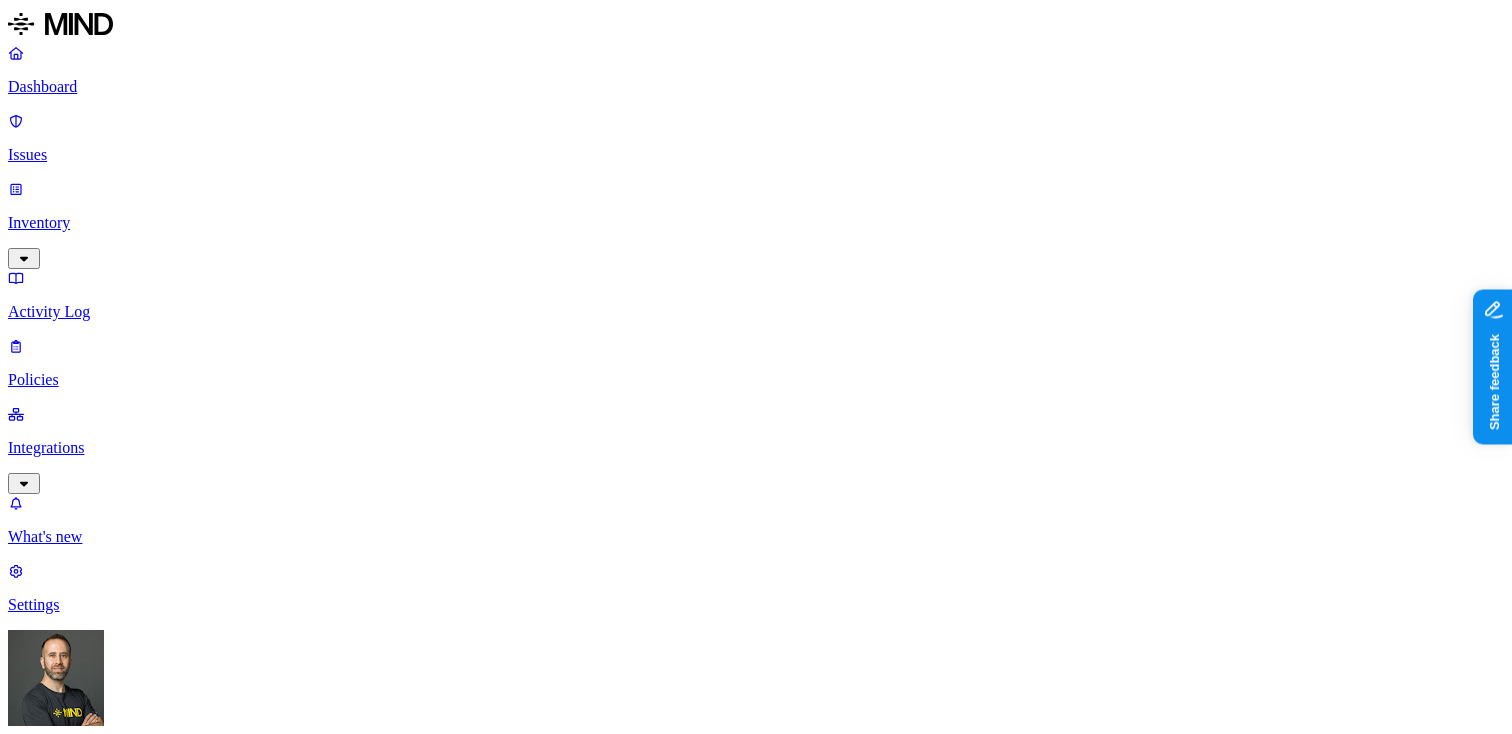 click on "Settings" at bounding box center [756, 605] 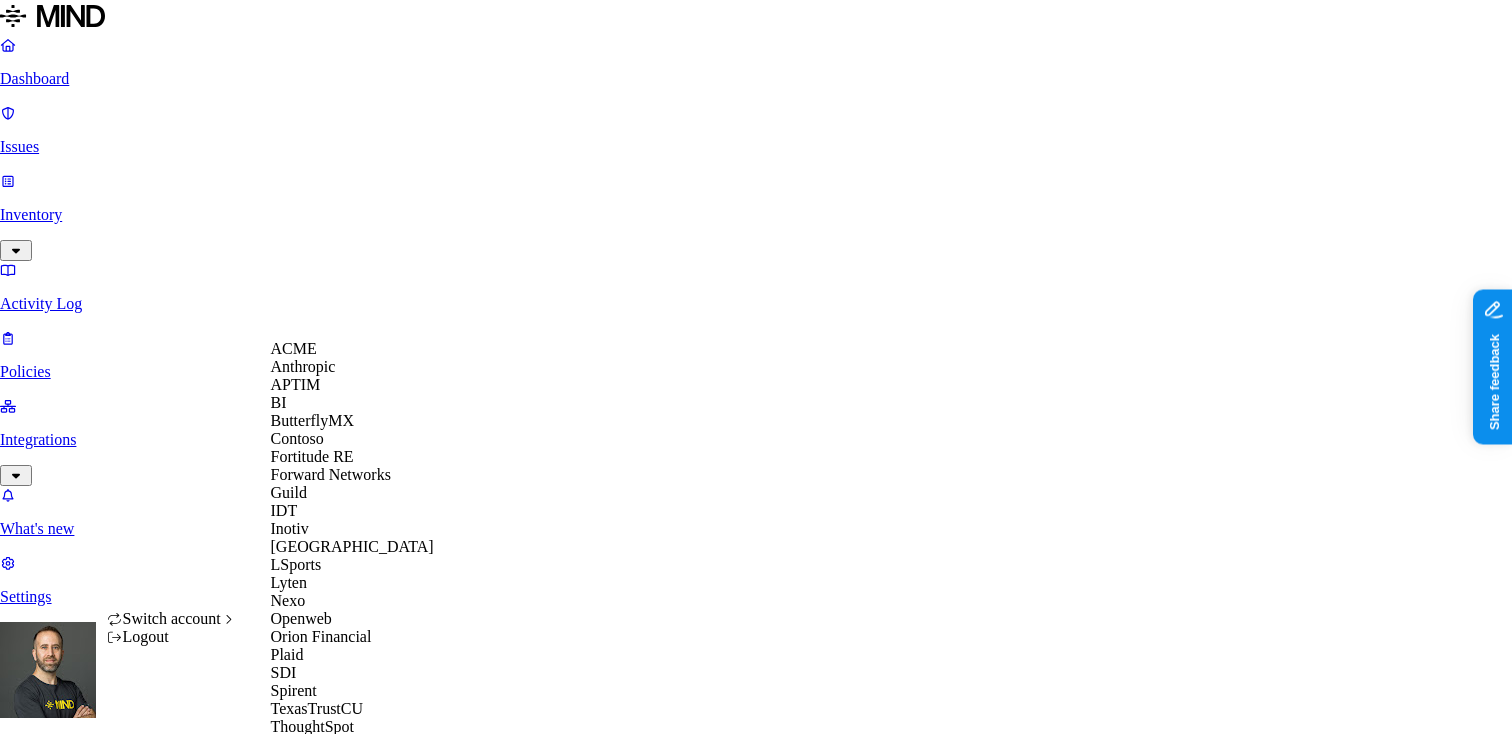 scroll, scrollTop: 560, scrollLeft: 0, axis: vertical 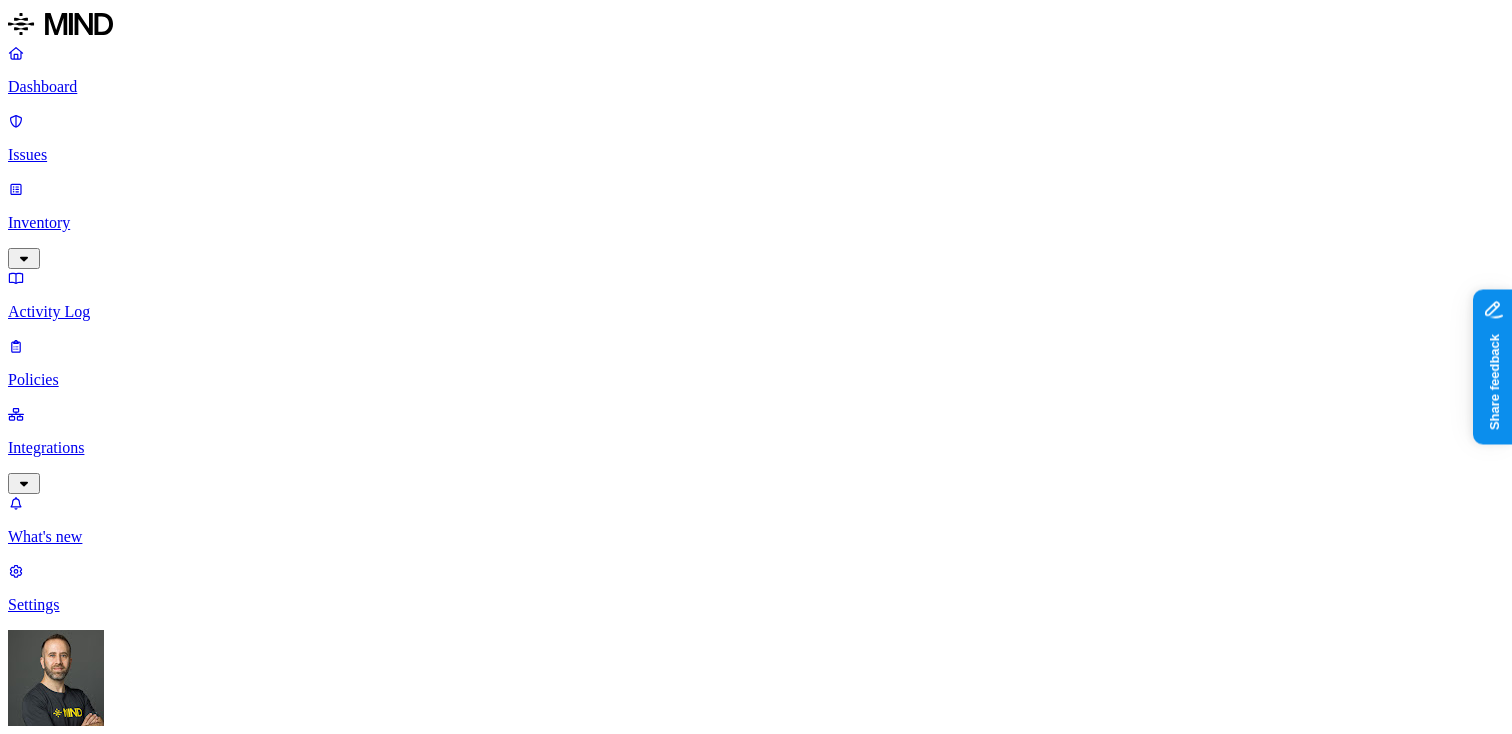 click on "Gen AI Predefined 12  Domains" at bounding box center [57, 1216] 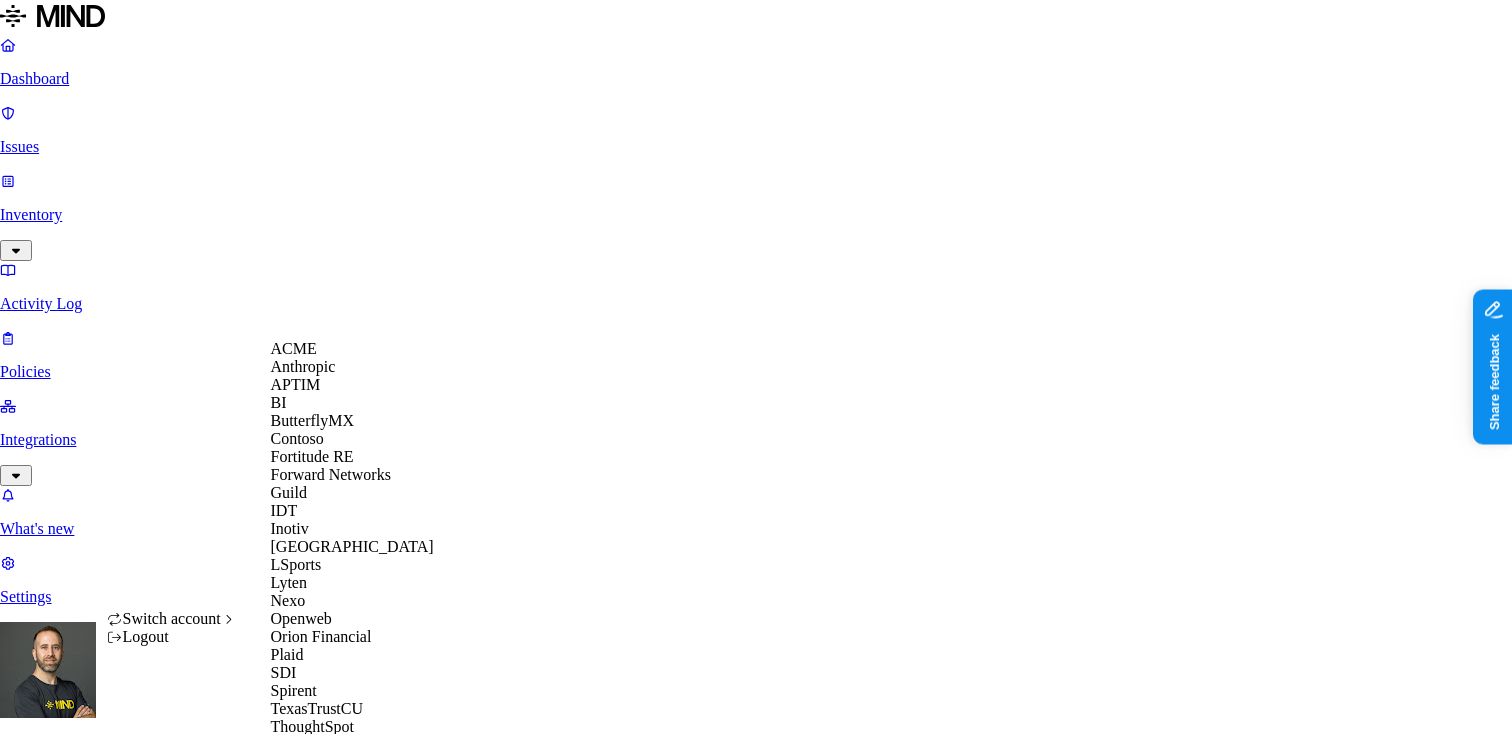 click on "Dashboard Issues Inventory Activity Log Policies Integrations What's new 1 Settings Tom Mayblum Spirent Dashboard 759 Discovery Detection Prevention Last update: 09:08 PM Scanned resources 4.87M Resources by integration 4.49M Spirent O365 Tenant 363K spccalfs01-Transfer 10.3K spccrwfs03-CrawHR 4.98K Spirent PII 355K Person Name 284K Email address 283K Phone number 146K Address 110K IBAN 3.66K SSN 2.4K PCI 692 Credit card 692 Secrets 3.12K Encryption Key 2.33K Password 551 AWS credentials 144 GCP credentials 90 Github credentials 12 OpenAI API Key 7 Other 1.12M Source code 1.02M TestCenter materials 101K Top resources with sensitive data Resource Sensitive records Owner Last access All contacts - 11 July 2017.xlsx SSN 2 Email address 61964 Person Name 623 Address 2629 Phone number 9840 Marchi, Pascal ucsf0850.24d.Z Email address 1 Person Name 1 Address 1 Phone number 61824 Tillett, Dan ScottMair_Org_02272020.xlsx Email address 24297 Person Name 140 Address 1 Phone number 27934 Krueger, Tobin 49700 7" at bounding box center [756, 1650] 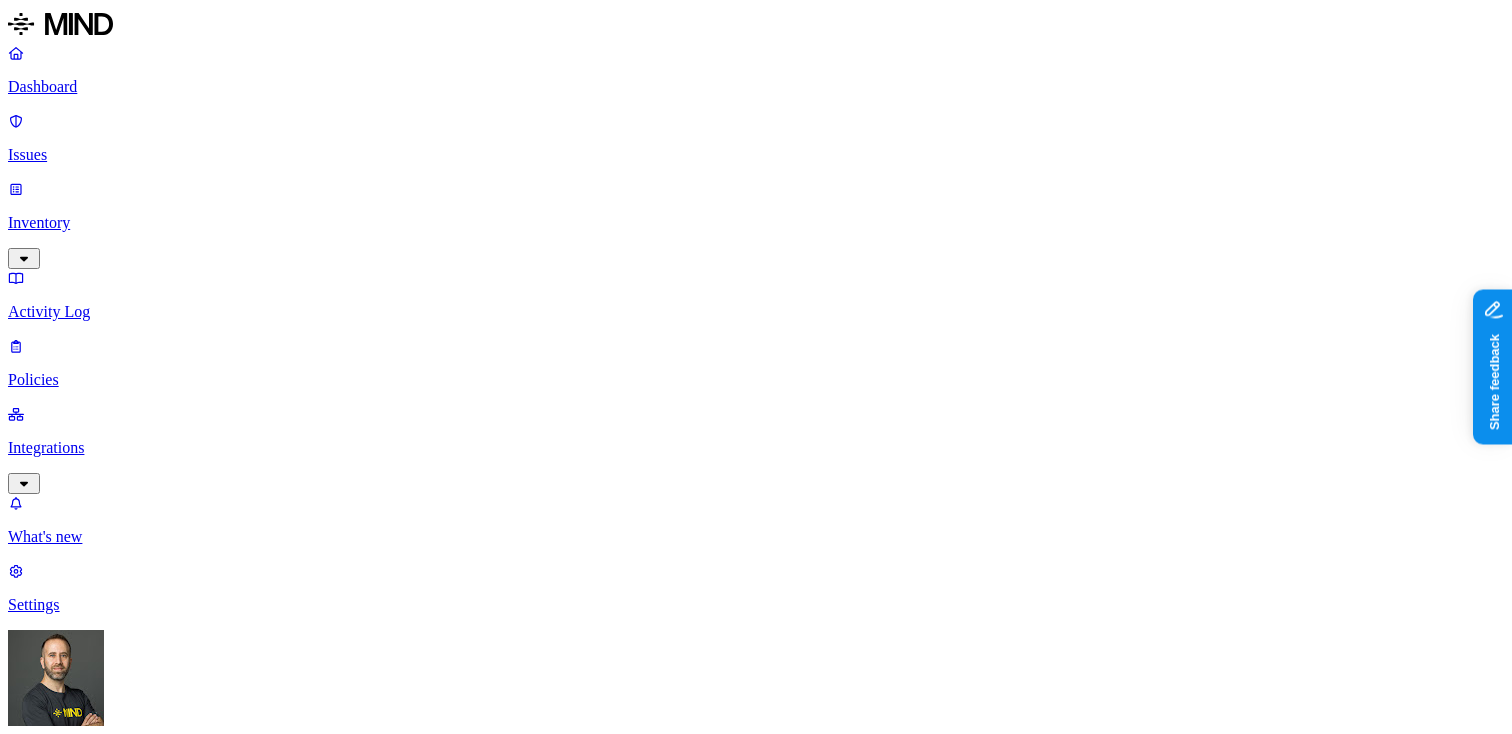 click on "Dashboard Issues Inventory Activity Log Policies Integrations What's new 1 Settings Tom Mayblum Spirent Dashboard 759 Discovery Detection Prevention Last update: 09:08 PM Scanned resources 4.87M Resources by integration 4.49M Spirent O365 Tenant 363K spccalfs01-Transfer 10.3K spccrwfs03-CrawHR 4.98K Spirent PII 355K Person Name 284K Email address 283K Phone number 146K Address 110K IBAN 3.66K SSN 2.4K PCI 692 Credit card 692 Secrets 3.12K Encryption Key 2.33K Password 551 AWS credentials 144 GCP credentials 90 Github credentials 12 OpenAI API Key 7 Other 1.12M Source code 1.02M TestCenter materials 101K Top resources with sensitive data Resource Sensitive records Owner Last access All contacts - 11 July 2017.xlsx SSN 2 Email address 61964 Person Name 623 Address 2629 Phone number 9840 Marchi, Pascal ucsf0850.24d.Z Email address 1 Person Name 1 Address 1 Phone number 61824 Tillett, Dan ScottMair_Org_02272020.xlsx Email address 24297 Person Name 140 Address 1 Phone number 27934 Krueger, Tobin 49700 7" at bounding box center (756, 1654) 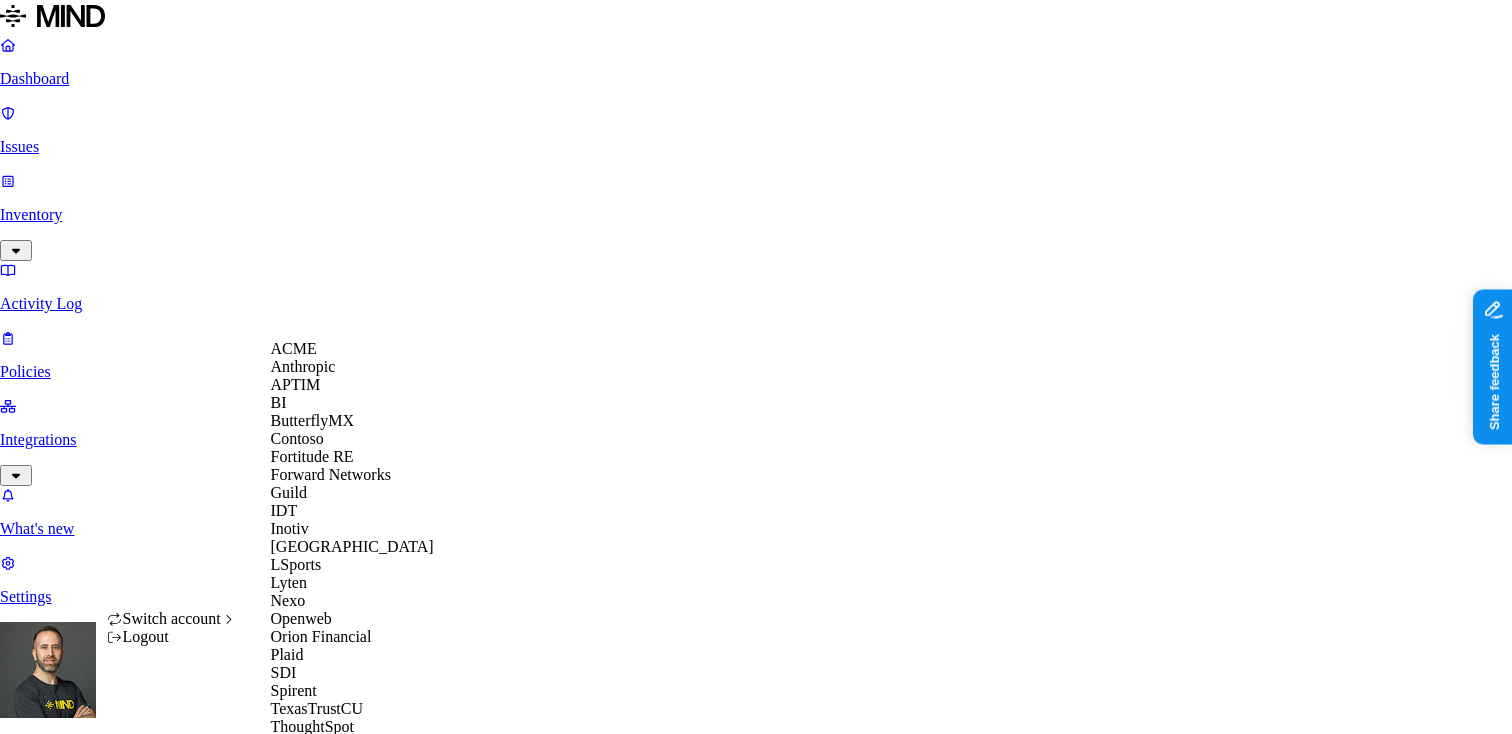 scroll, scrollTop: 560, scrollLeft: 0, axis: vertical 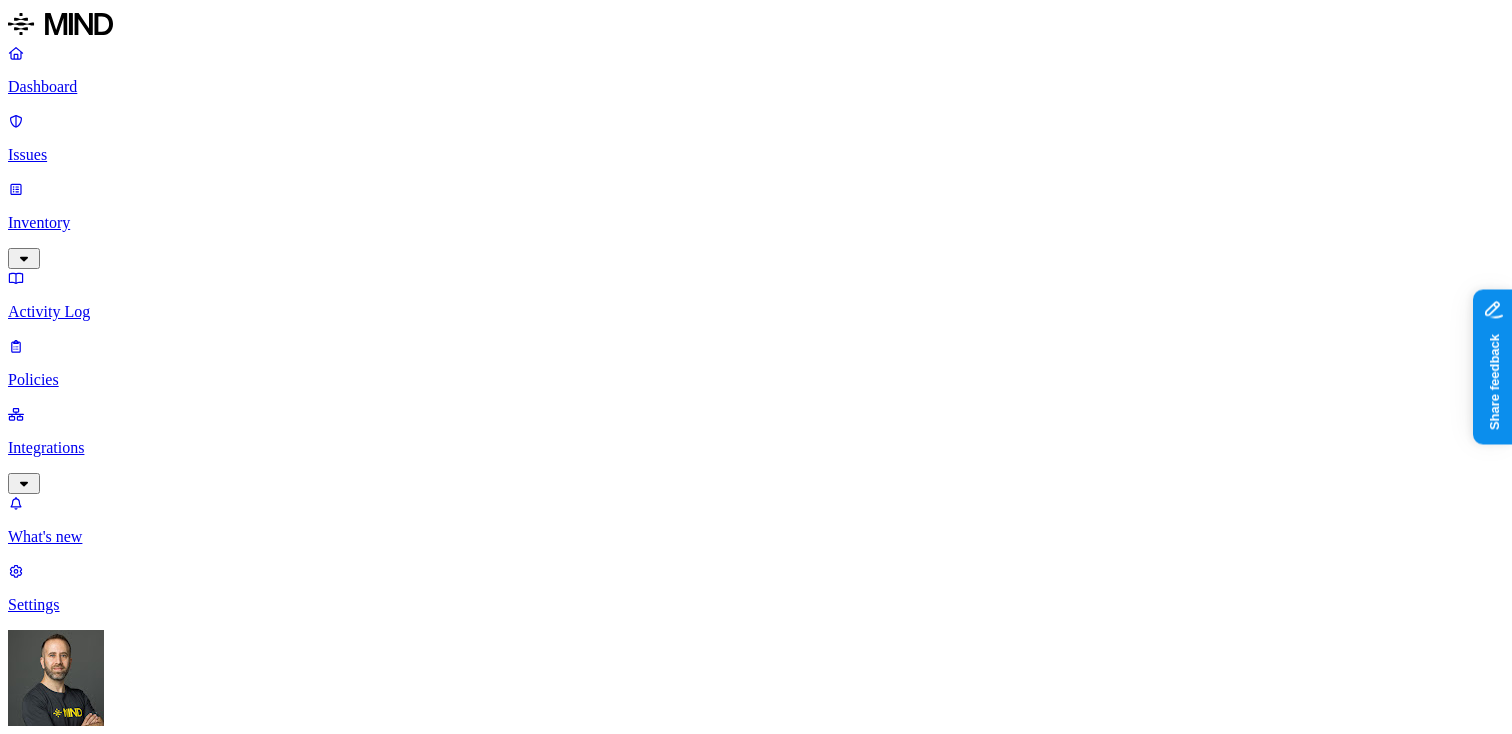 click on "Detection" at bounding box center [119, 1010] 